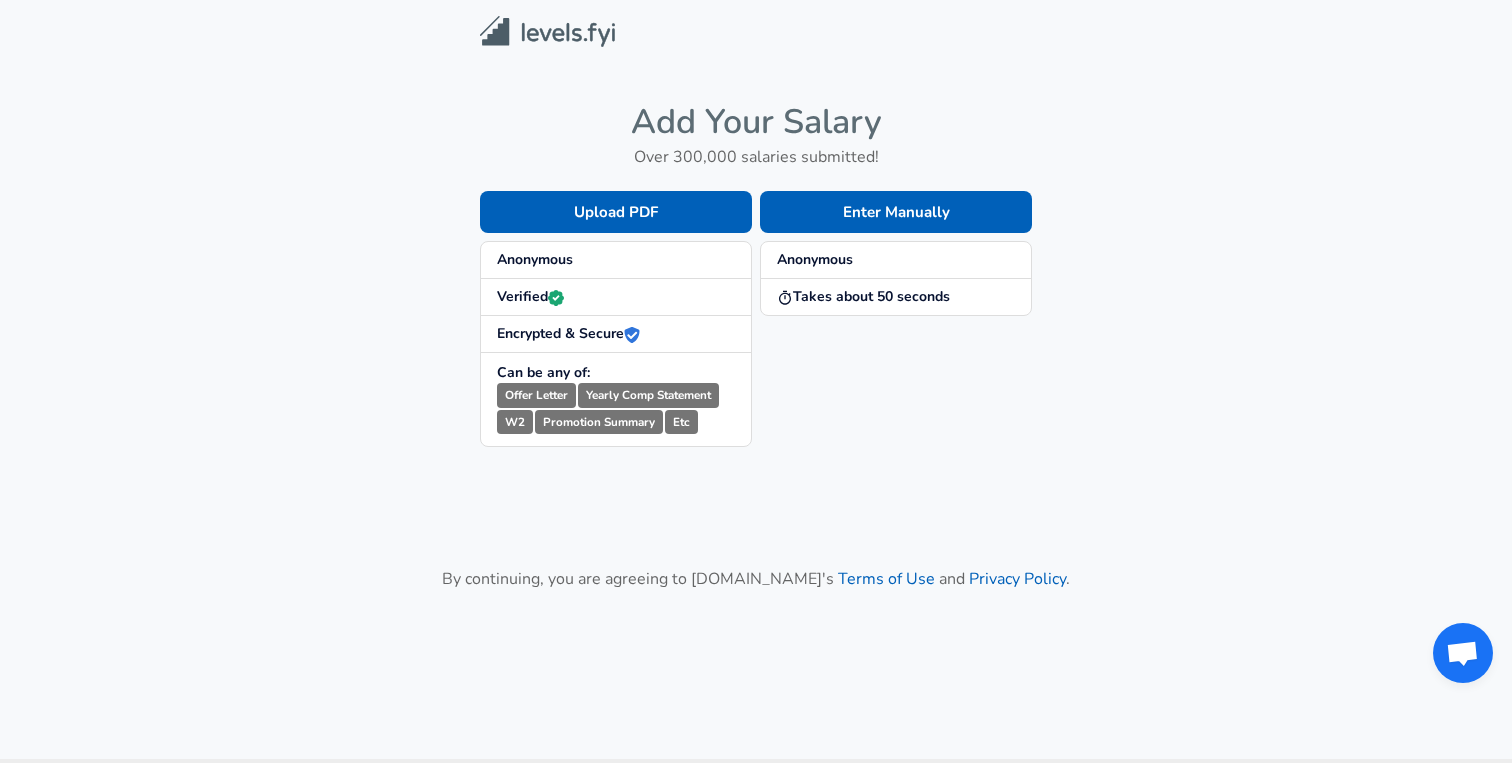 scroll, scrollTop: 0, scrollLeft: 0, axis: both 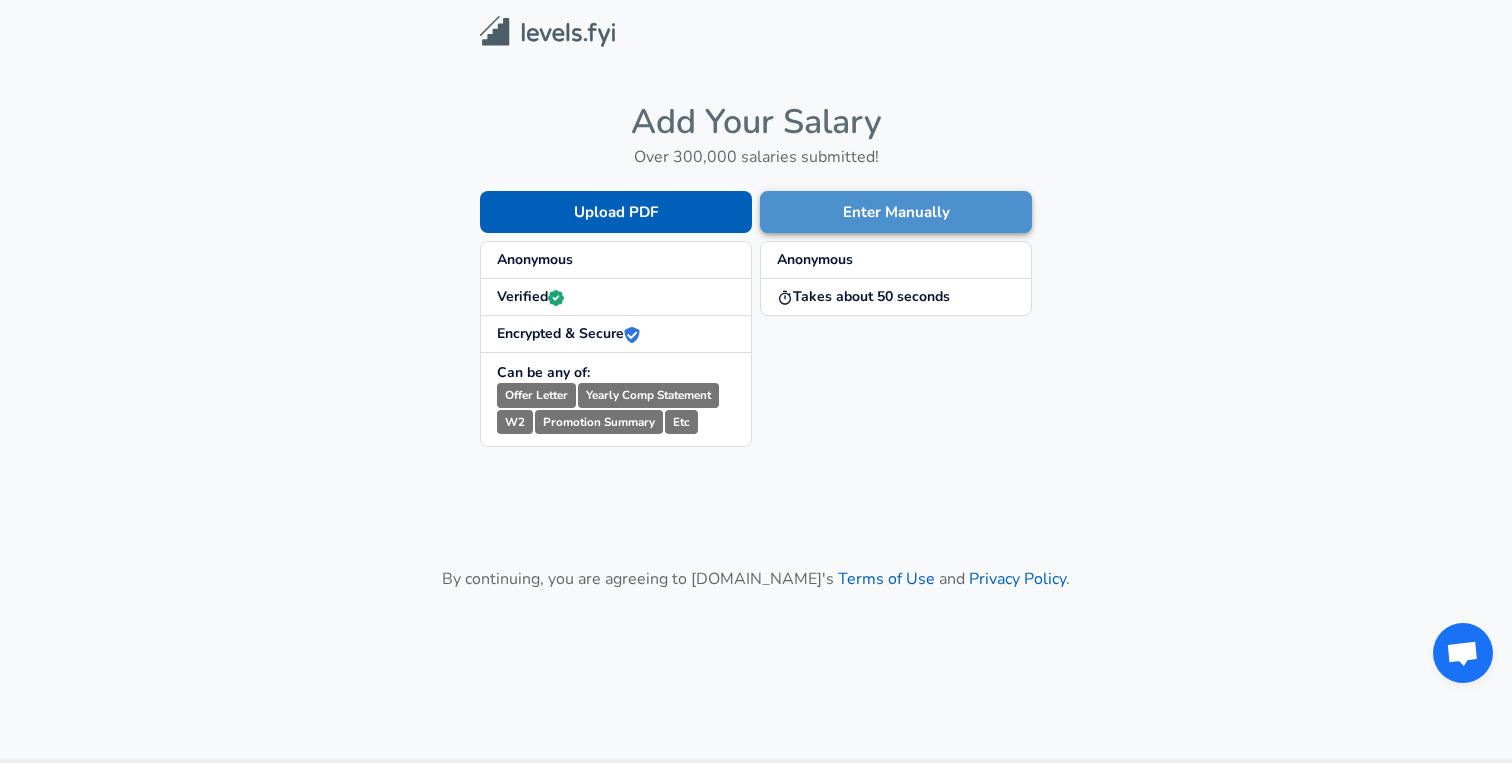 click on "Enter Manually" at bounding box center [896, 212] 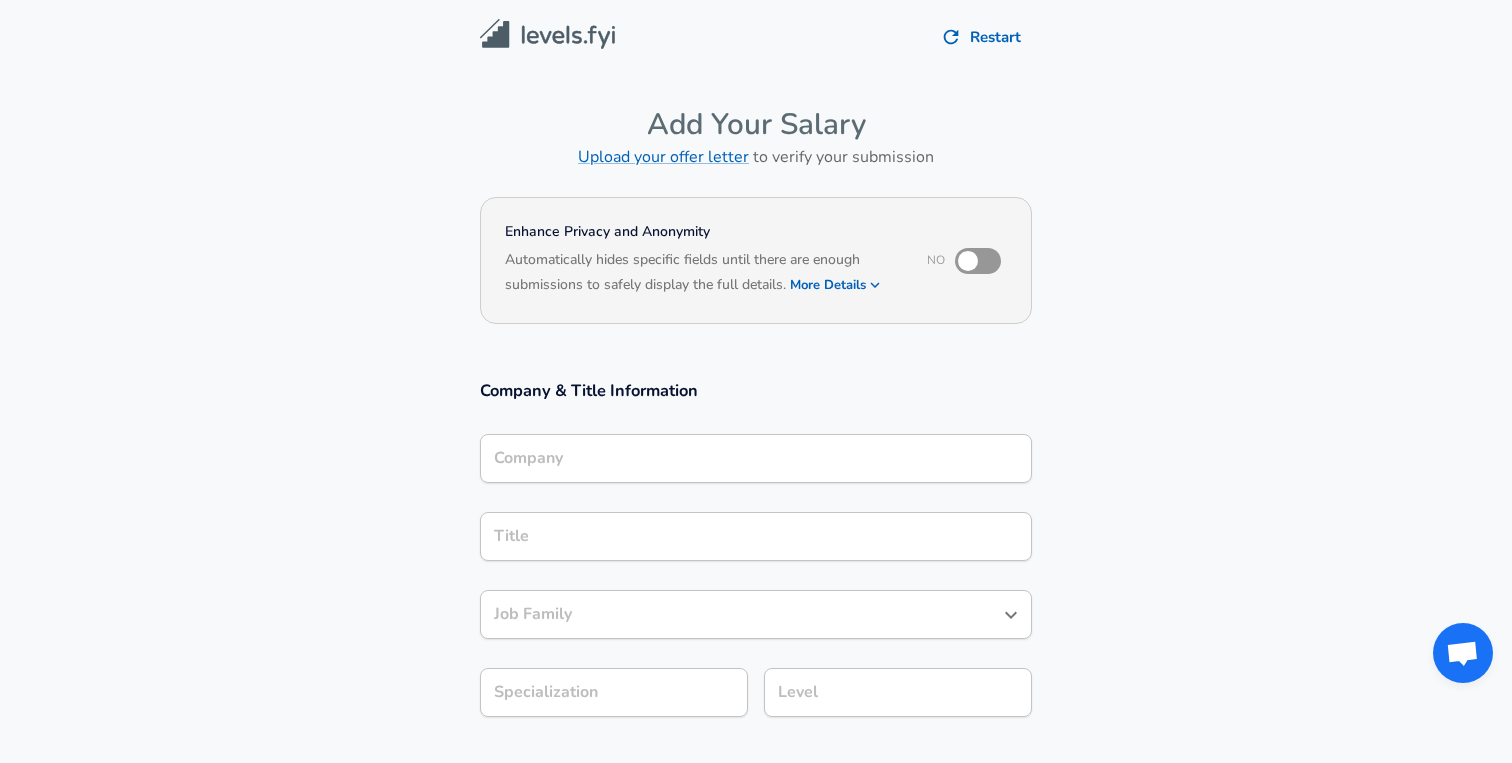 click on "Company" at bounding box center [756, 458] 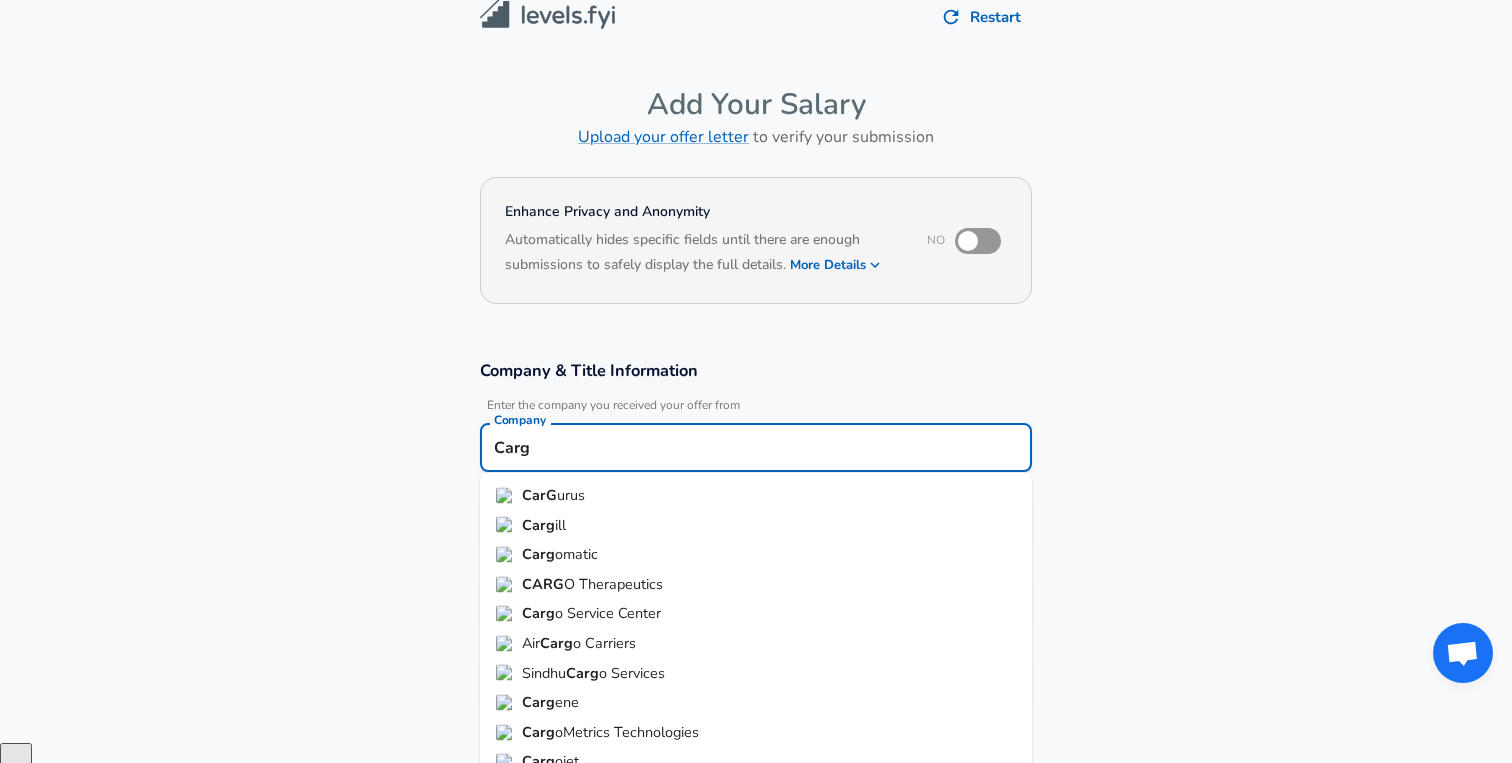 click on "CarG urus" at bounding box center [756, 496] 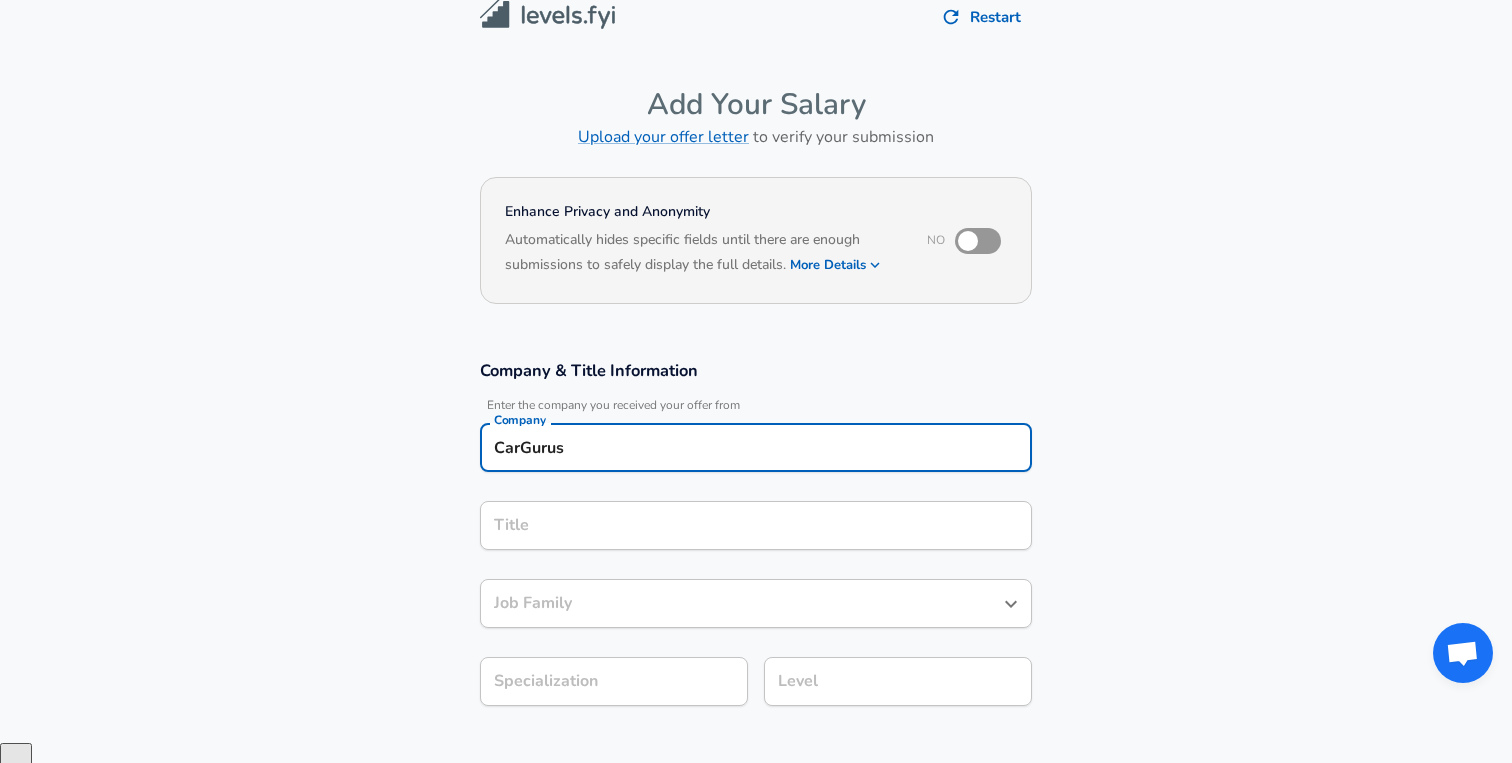 type on "CarGurus" 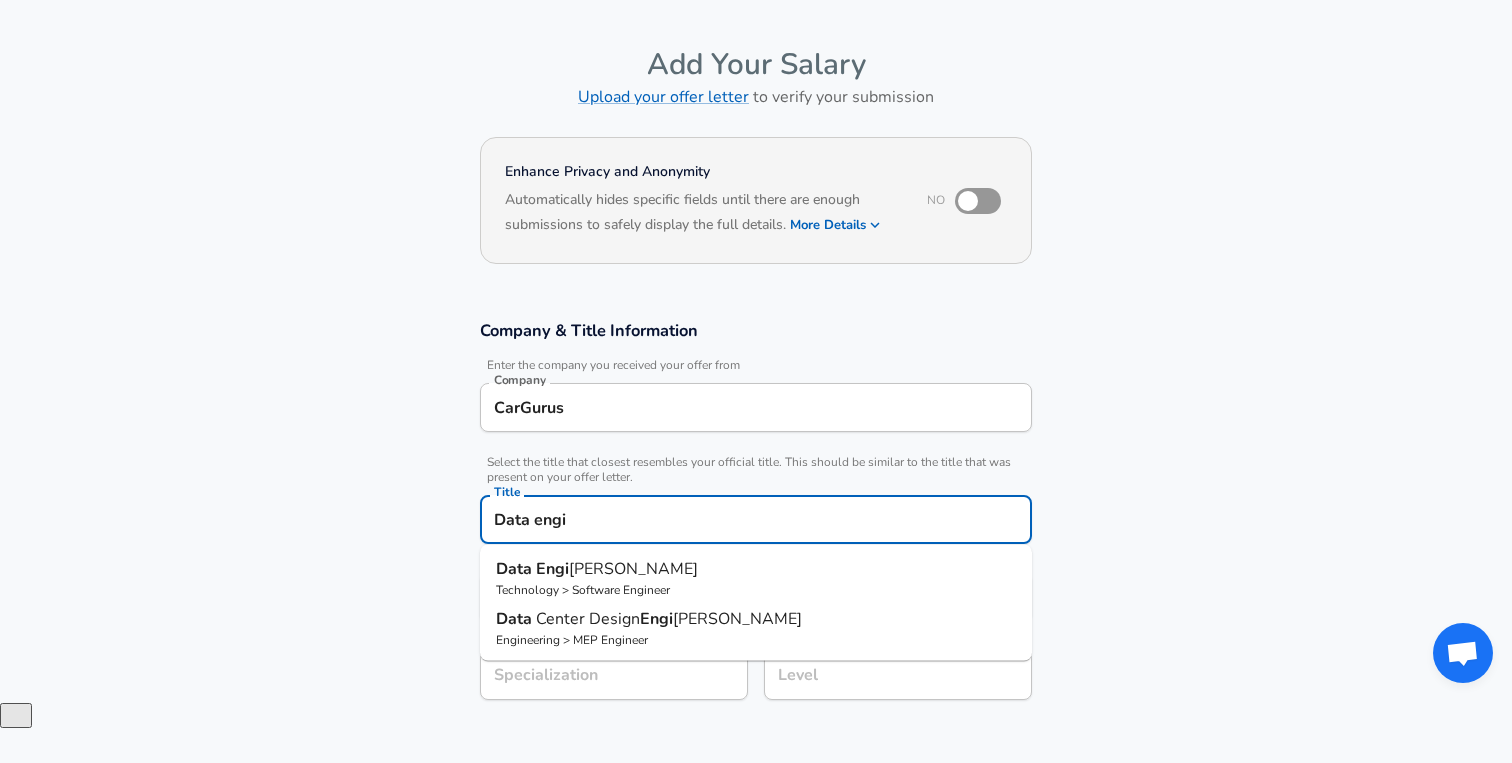 click on "Data engi" at bounding box center [756, 519] 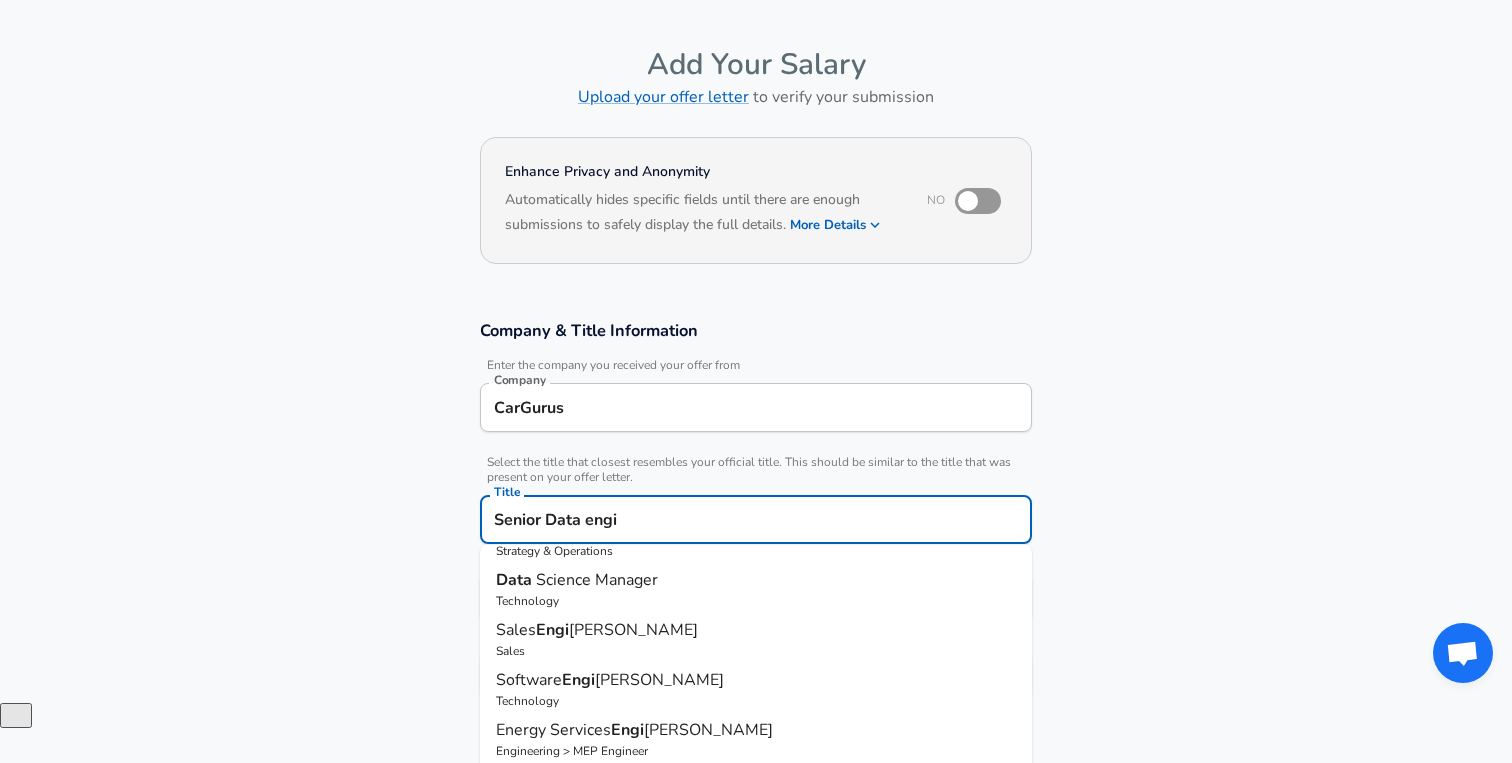 scroll, scrollTop: 211, scrollLeft: 0, axis: vertical 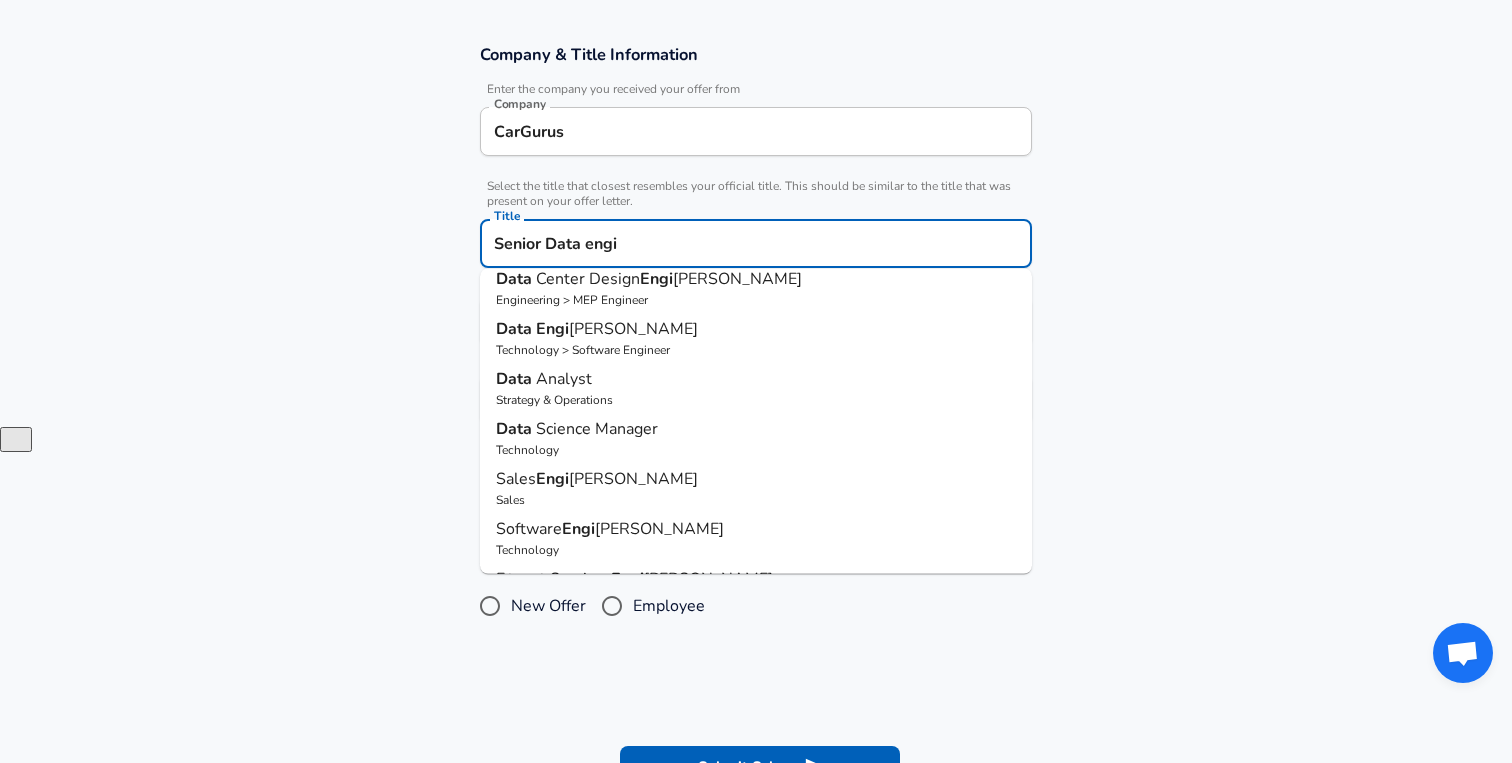 click on "Data     Engi [PERSON_NAME]" at bounding box center [756, 329] 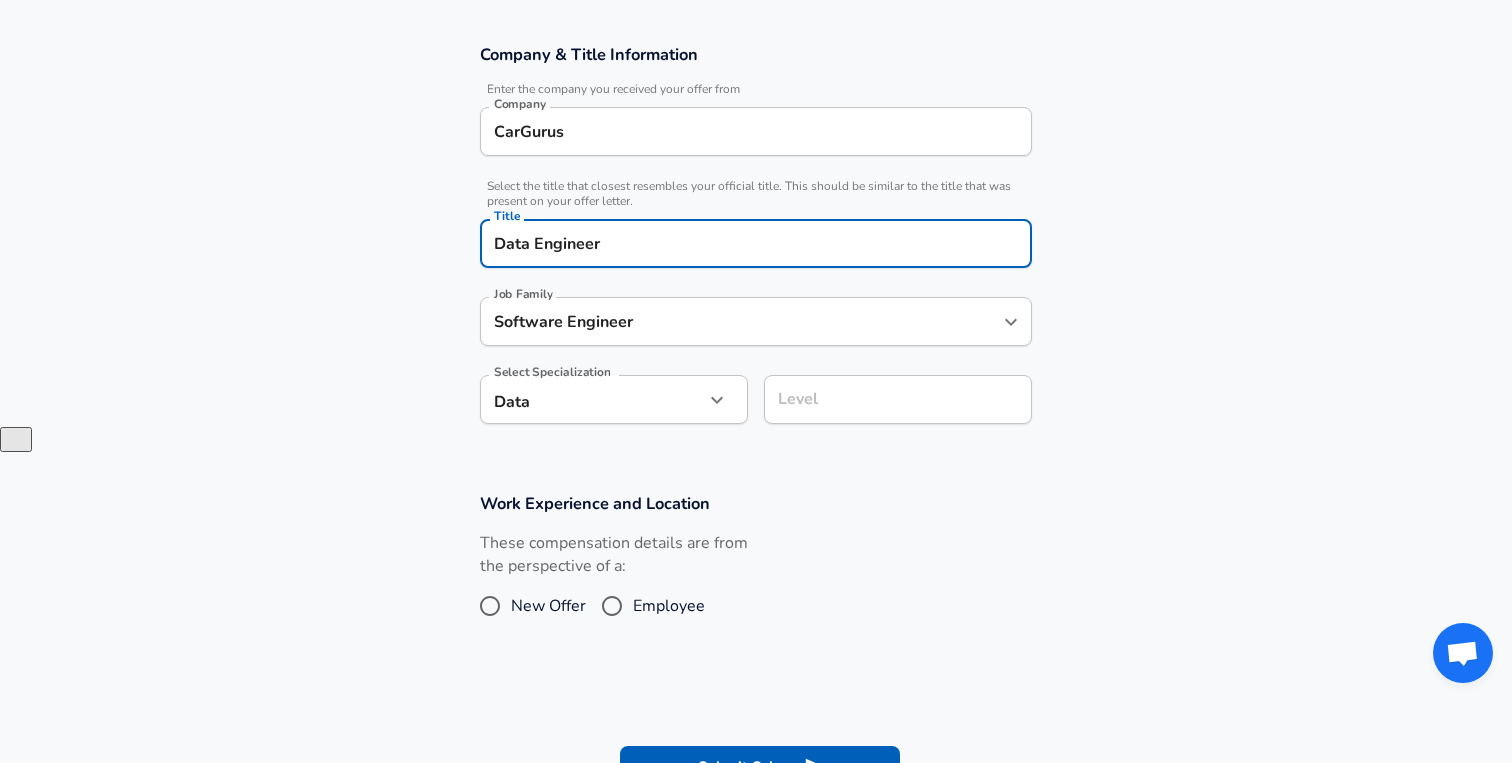 type on "Data Engineer" 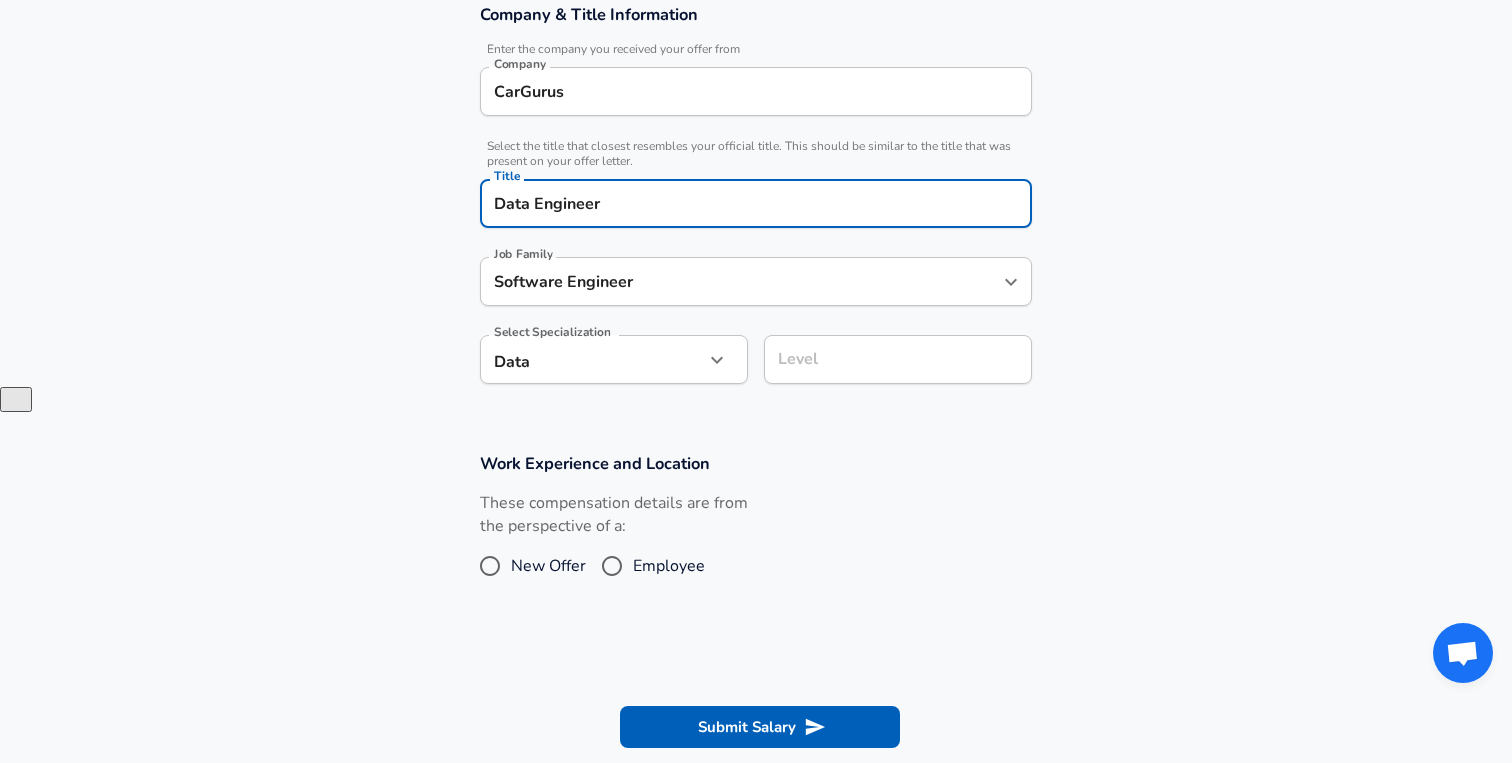 click on "Software Engineer Job Family" at bounding box center [756, 281] 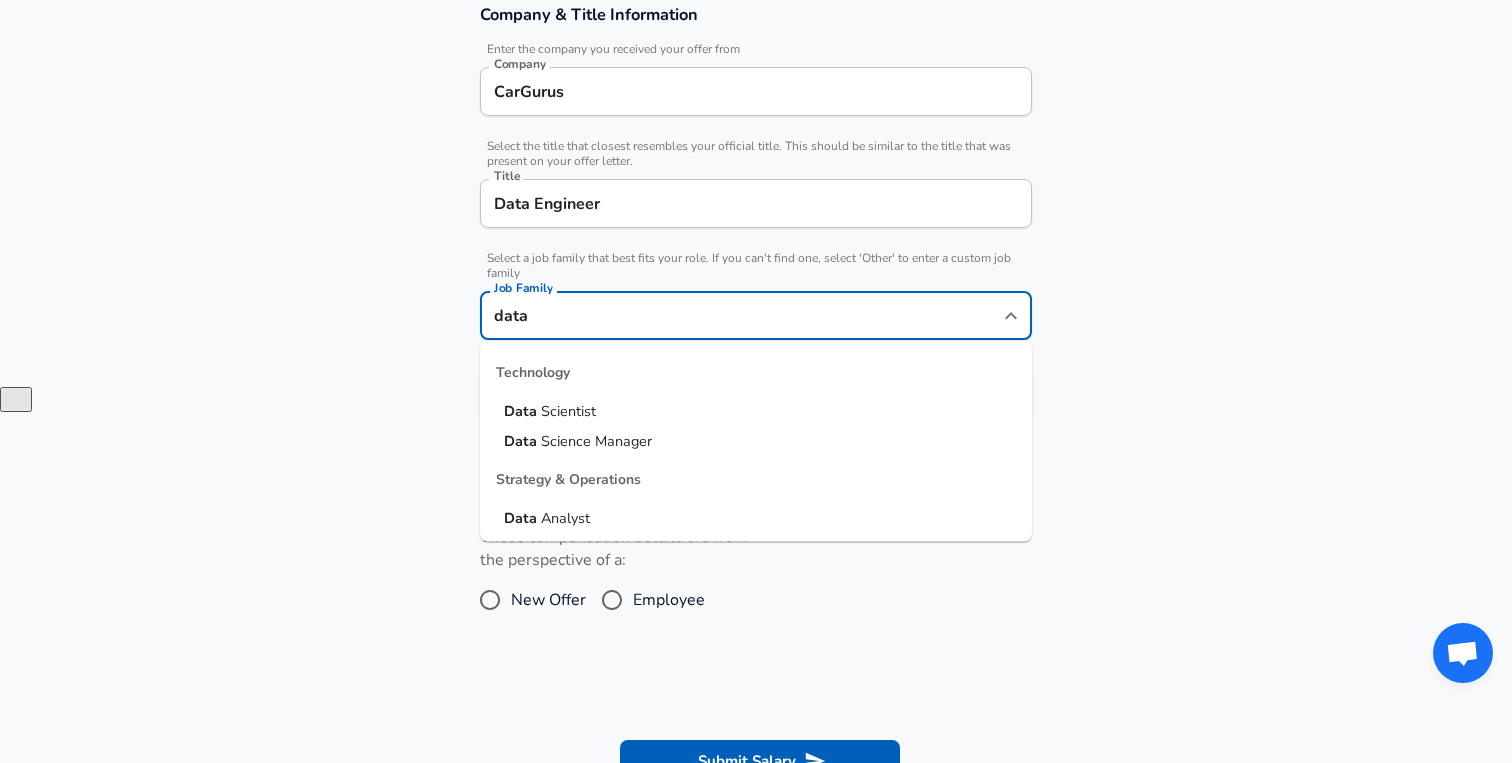 click on "Data    Analyst" at bounding box center [756, 519] 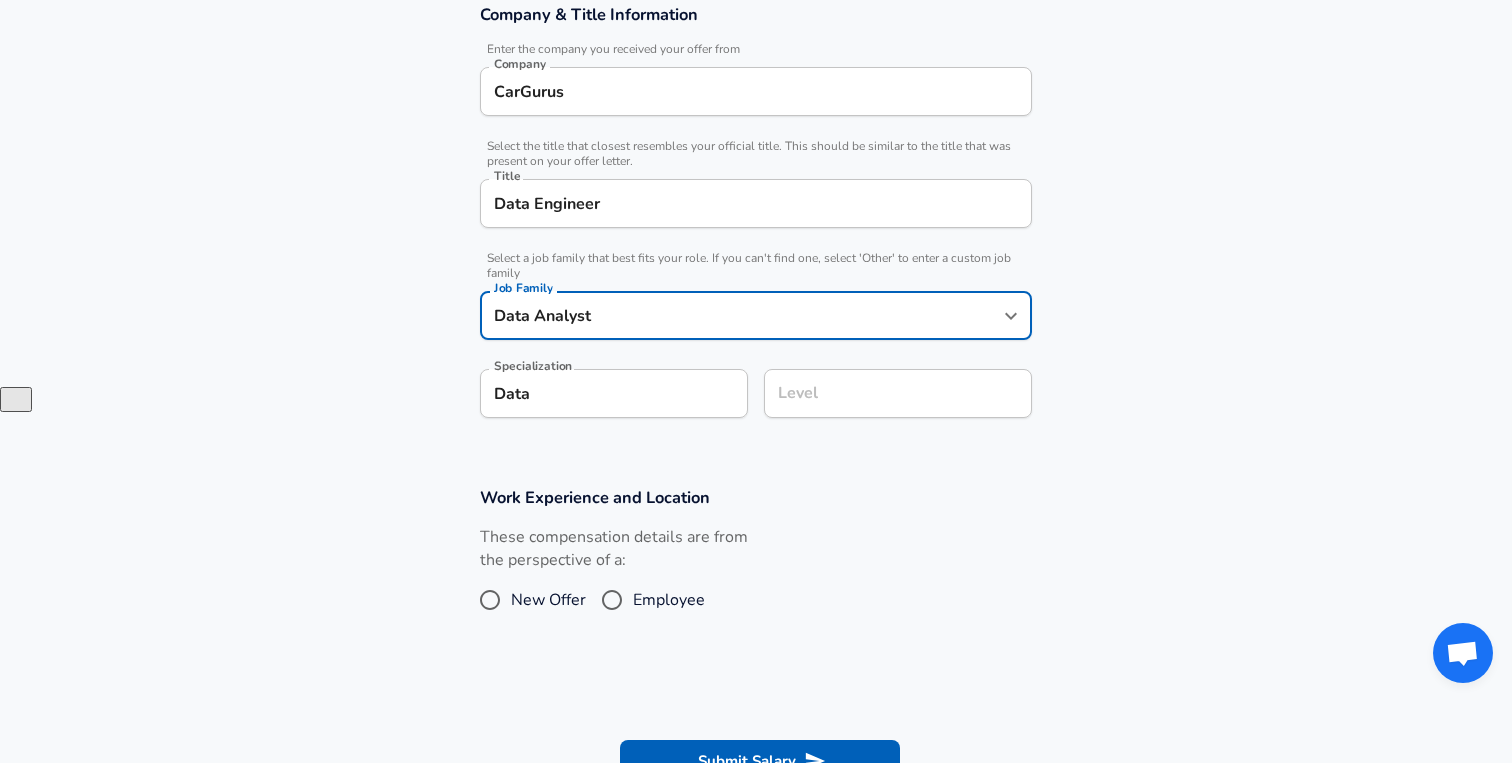 type on "Data Analyst" 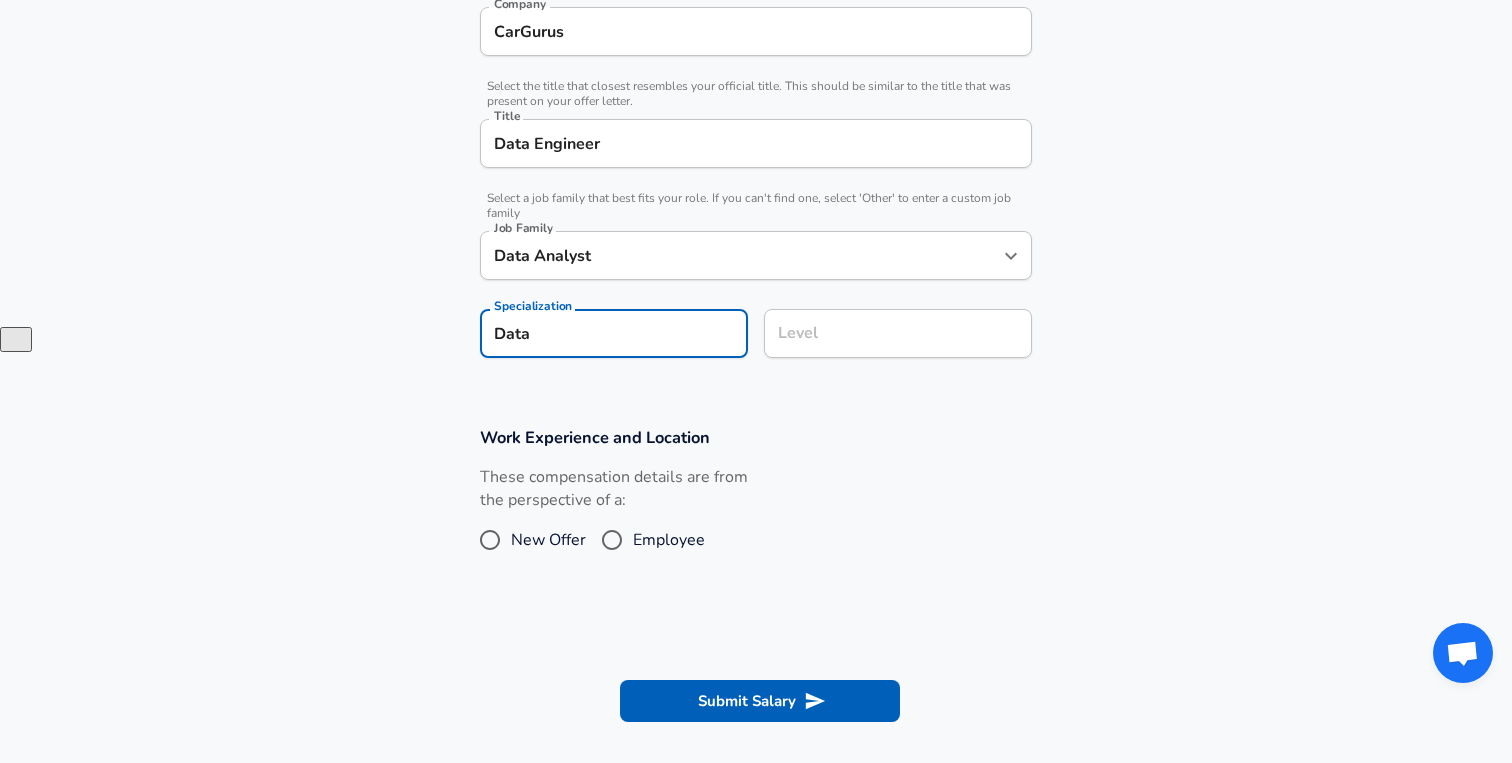 click on "Company & Title Information   Enter the company you received your offer from Company CarGurus Company   Select the title that closest resembles your official title. This should be similar to the title that was present on your offer letter. Title Data Engineer Title   Select a job family that best fits your role. If you can't find one, select 'Other' to enter a custom job family Job Family Data Analyst Job Family Specialization Data Specialization Level Level" at bounding box center [756, 161] 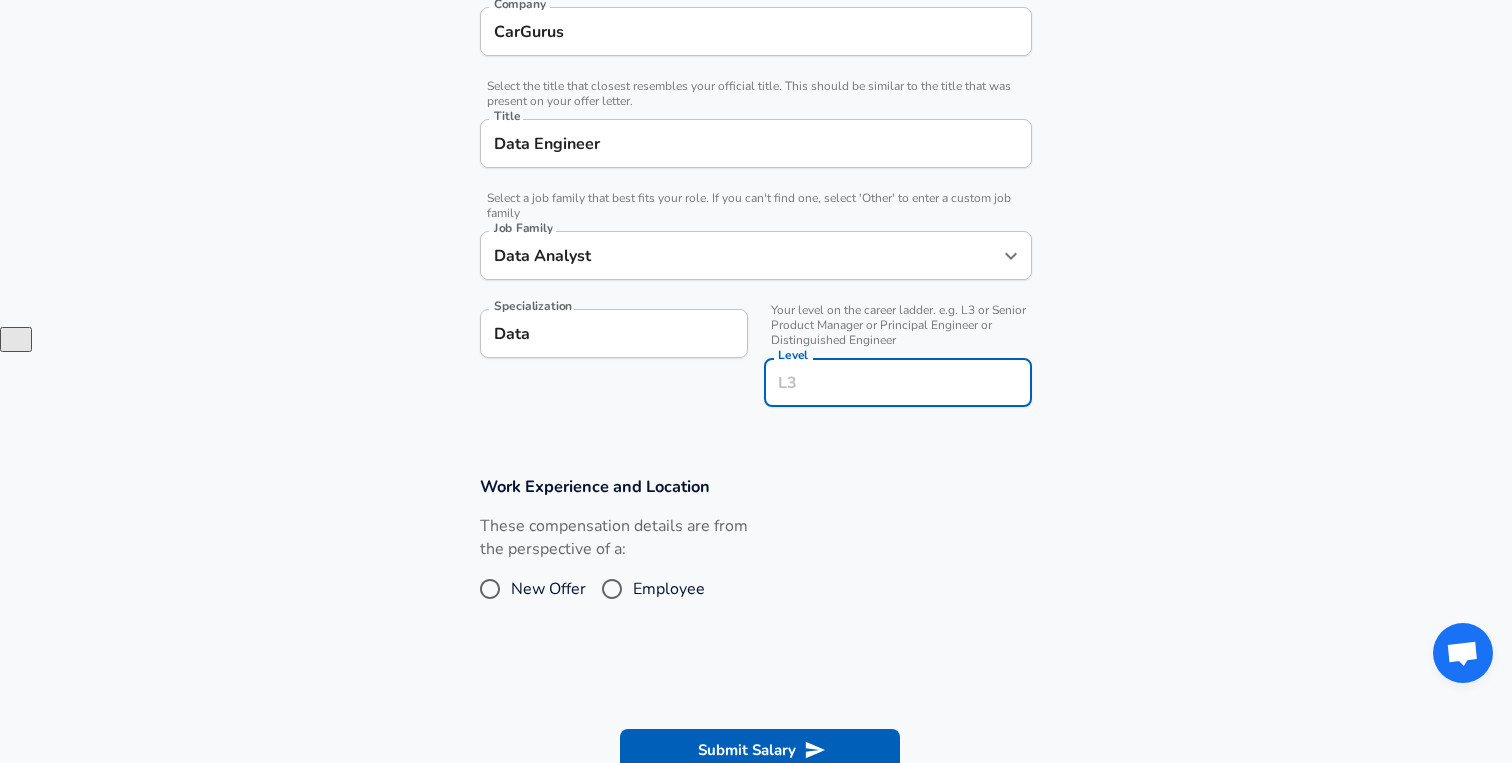 scroll, scrollTop: 476, scrollLeft: 0, axis: vertical 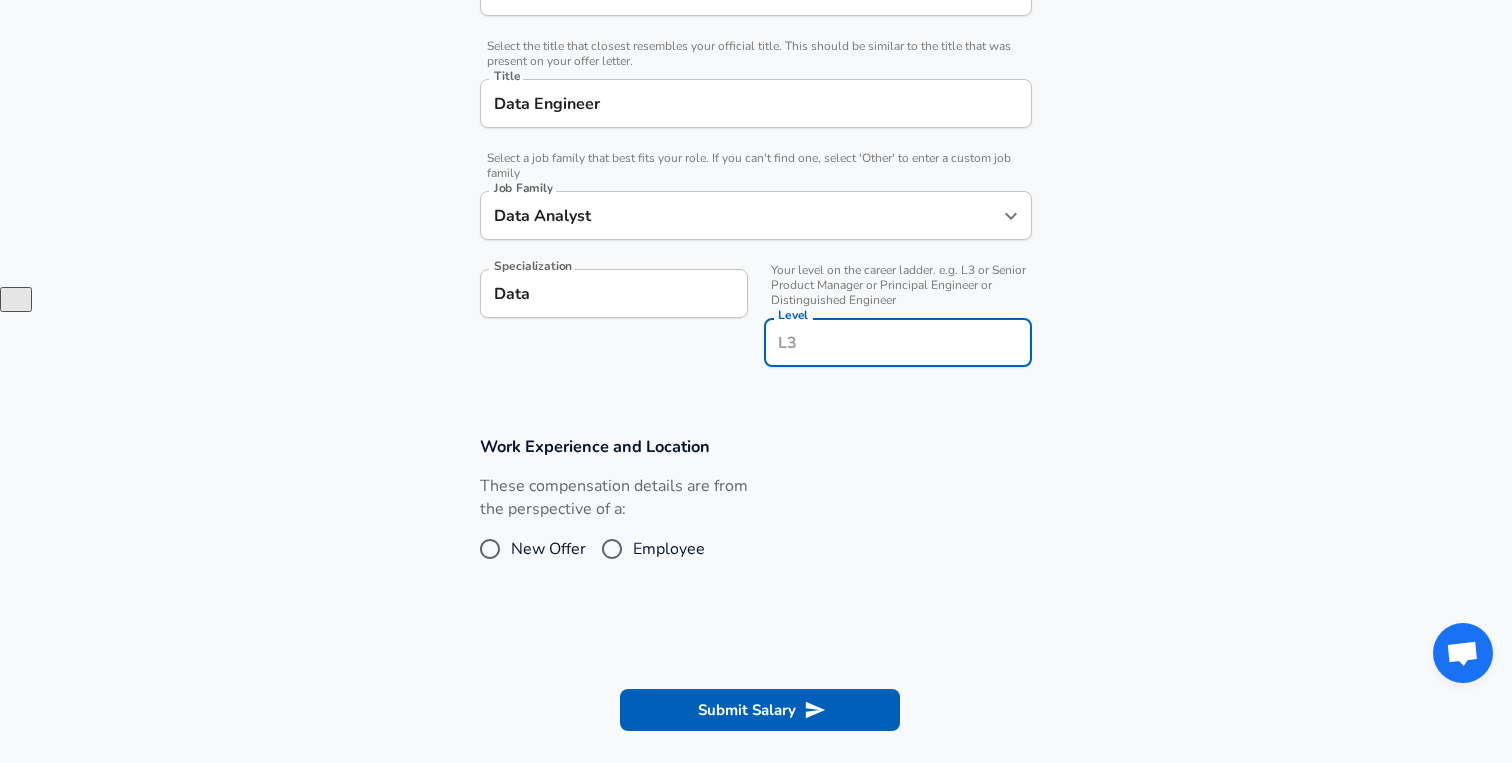 click on "Level" at bounding box center (898, 342) 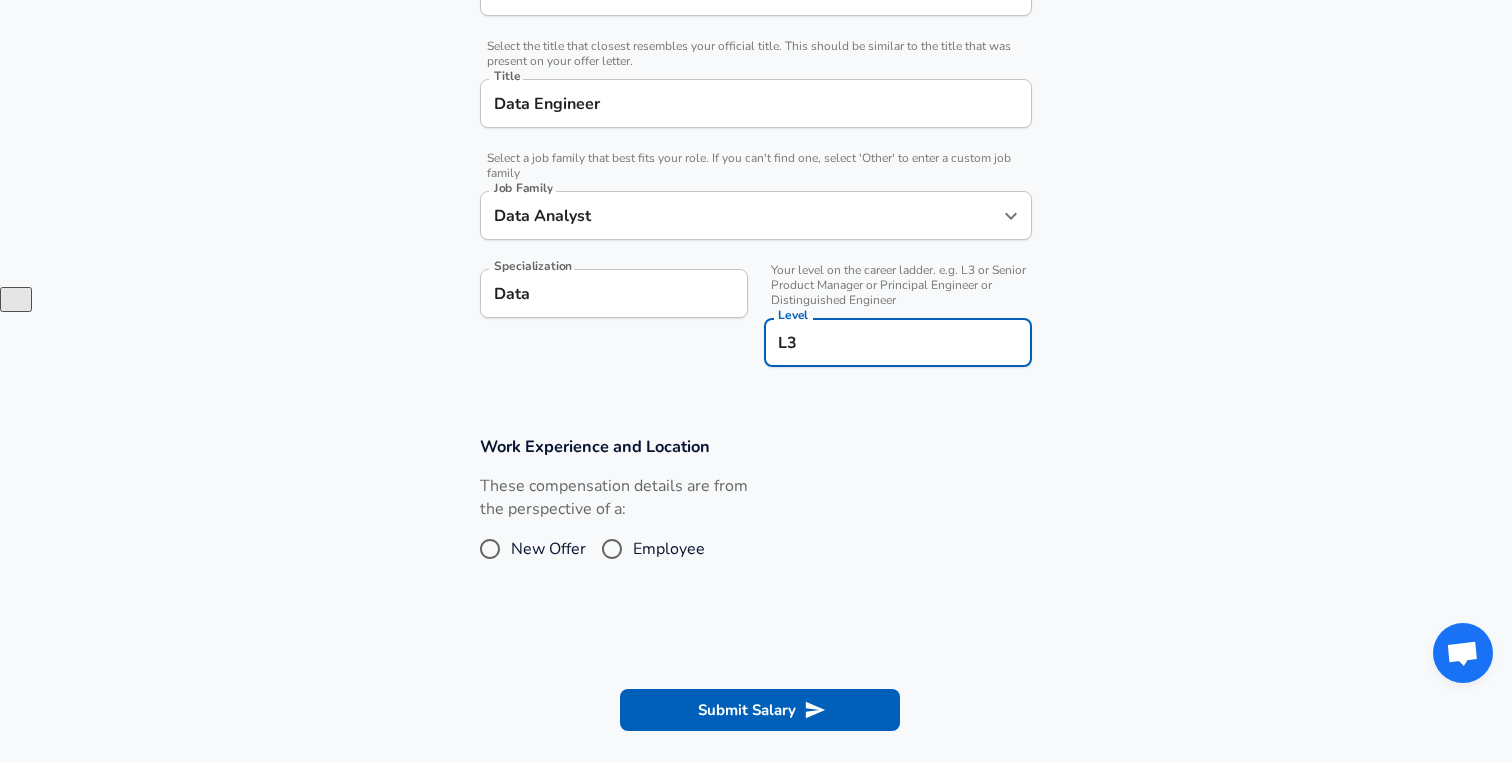 type on "L3" 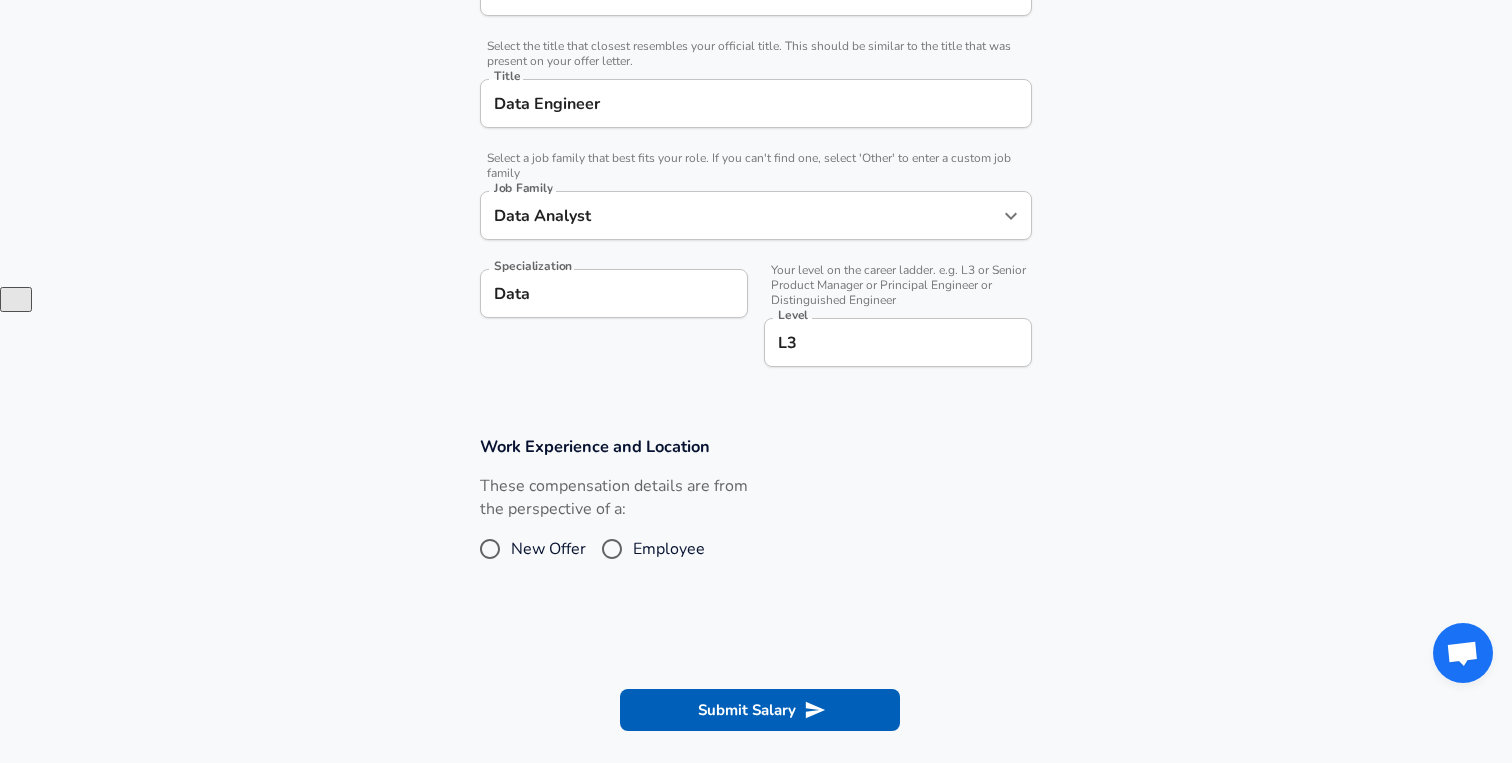click on "Employee" at bounding box center (612, 549) 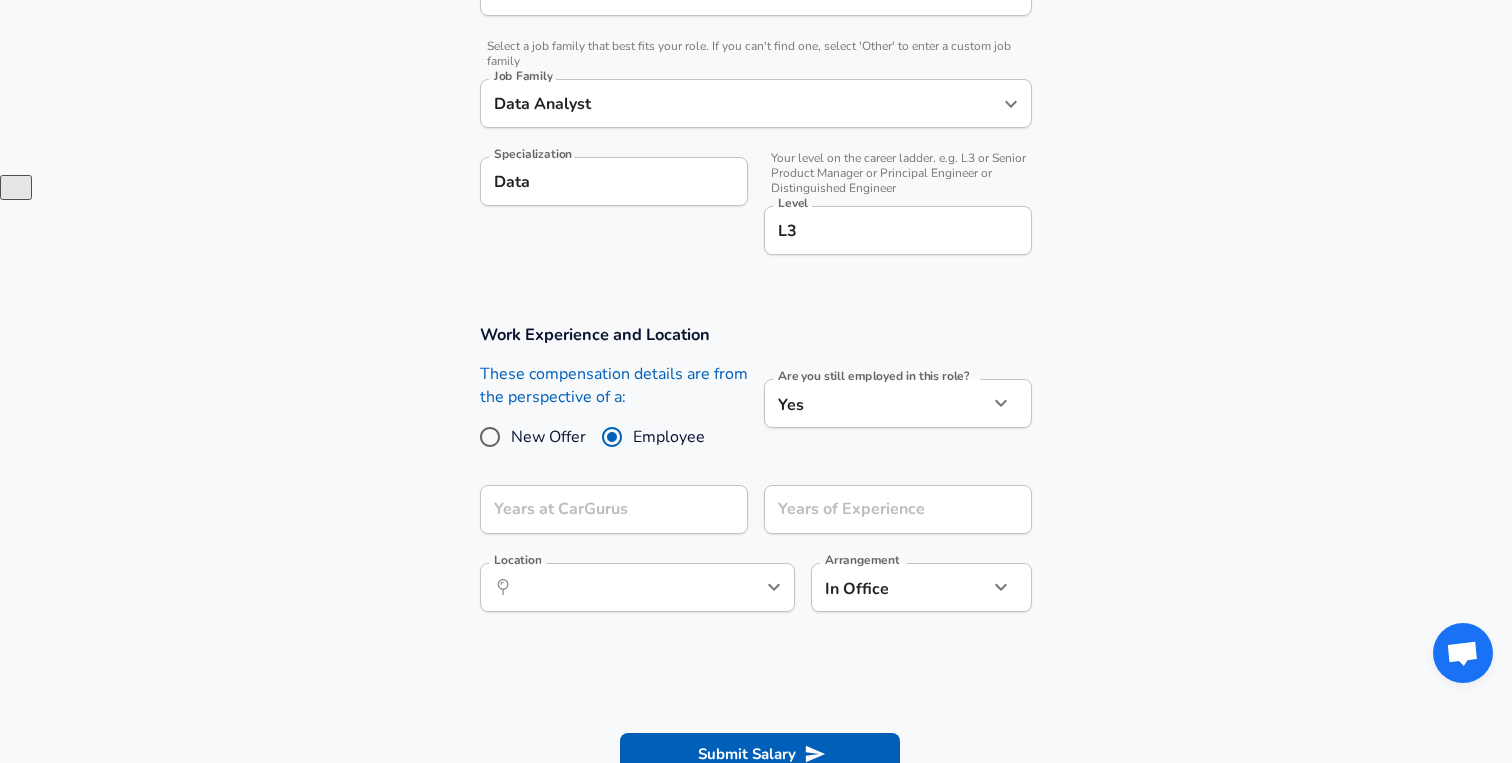 scroll, scrollTop: 631, scrollLeft: 0, axis: vertical 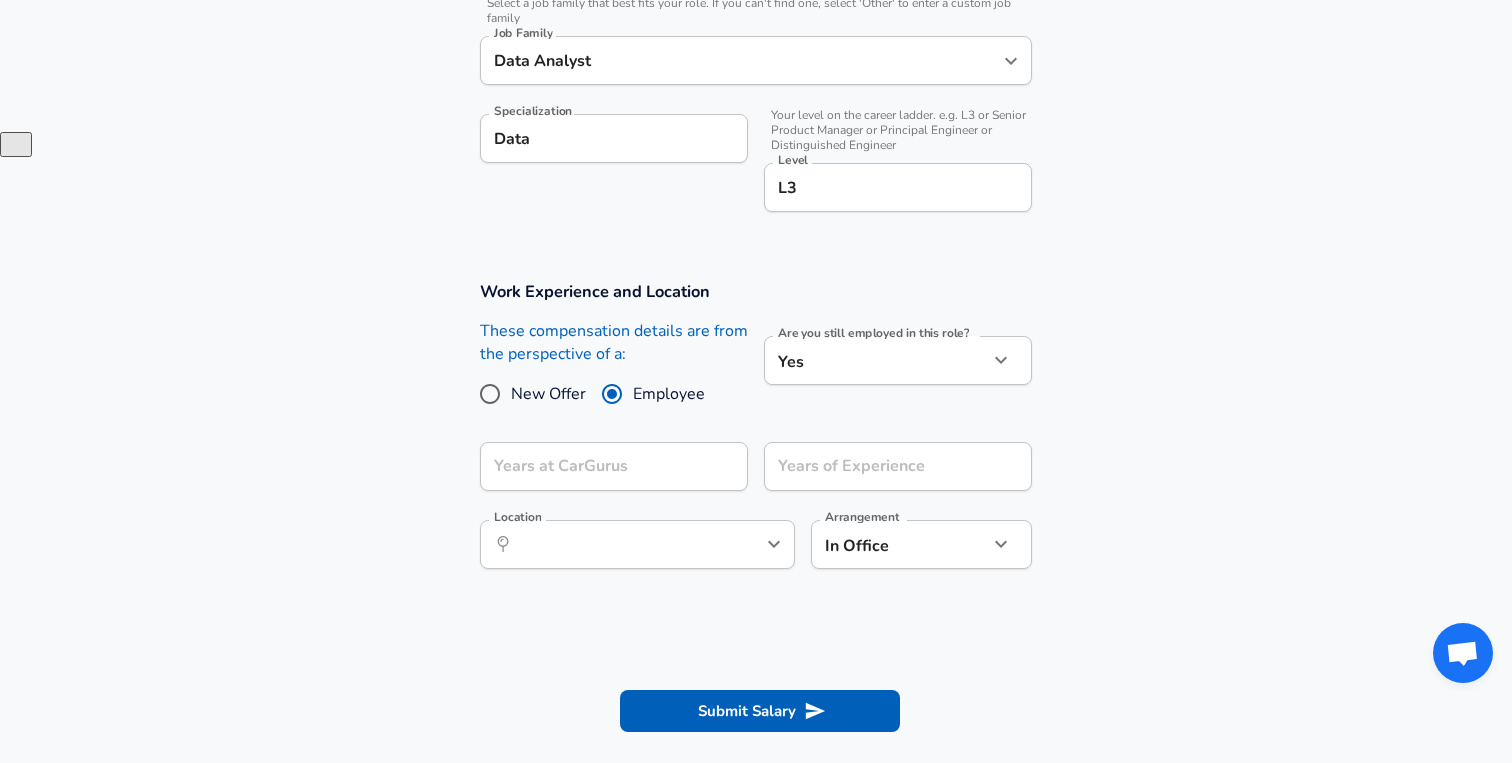 click on "Restart Add Your Salary Upload your offer letter   to verify your submission Enhance Privacy and Anonymity No Automatically hides specific fields until there are enough submissions to safely display the full details.   More Details Based on your submission and the data points that we have already collected, we will automatically hide and anonymize specific fields if there aren't enough data points to remain sufficiently anonymous. Company & Title Information   Enter the company you received your offer from Company CarGurus Company   Select the title that closest resembles your official title. This should be similar to the title that was present on your offer letter. Title Data Engineer Title   Select a job family that best fits your role. If you can't find one, select 'Other' to enter a custom job family Job Family Data Analyst Job Family Specialization Data Specialization   Your level on the career ladder. e.g. L3 or Senior Product Manager or Principal Engineer or Distinguished Engineer Level L3 Level Yes" at bounding box center (756, -250) 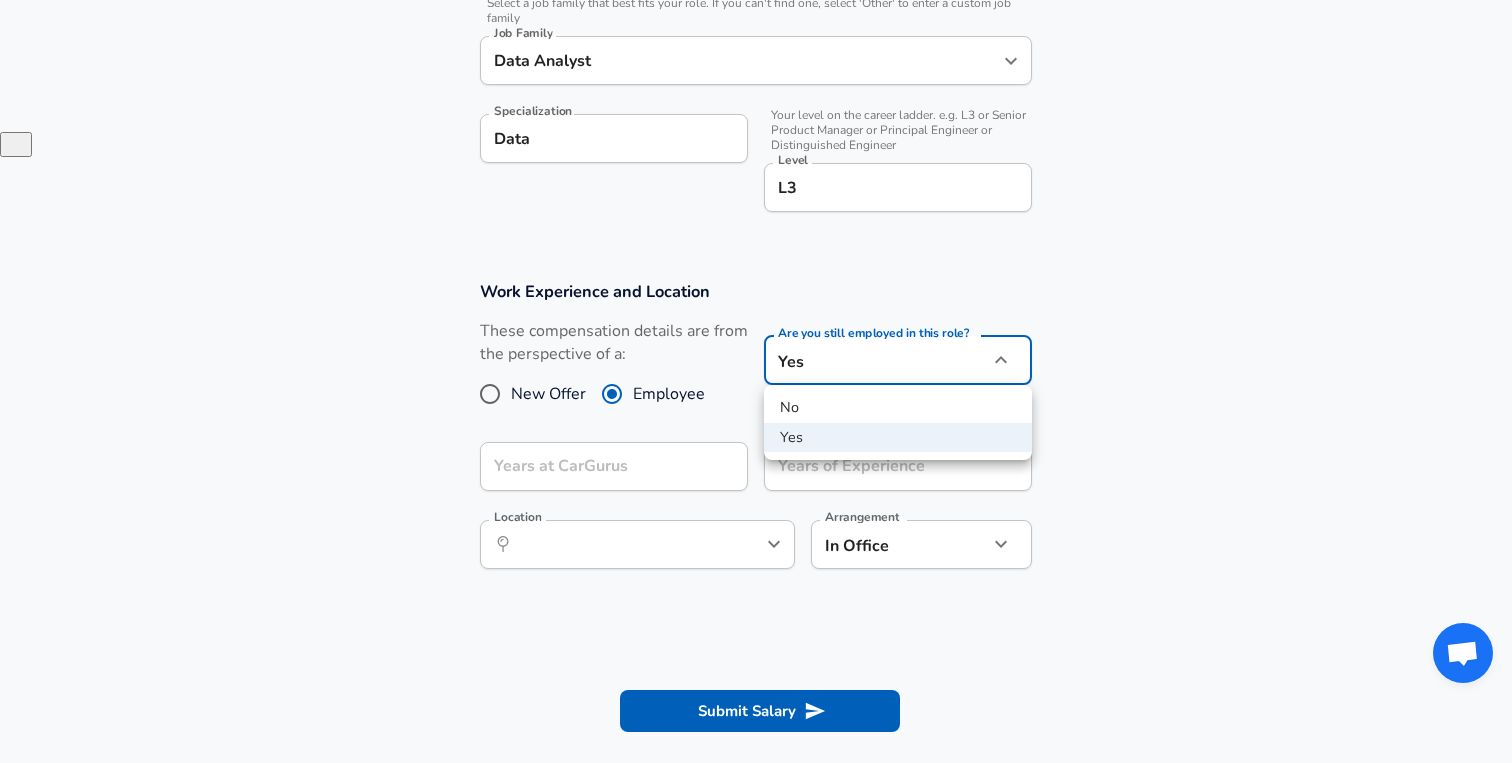 click on "Yes" at bounding box center [898, 438] 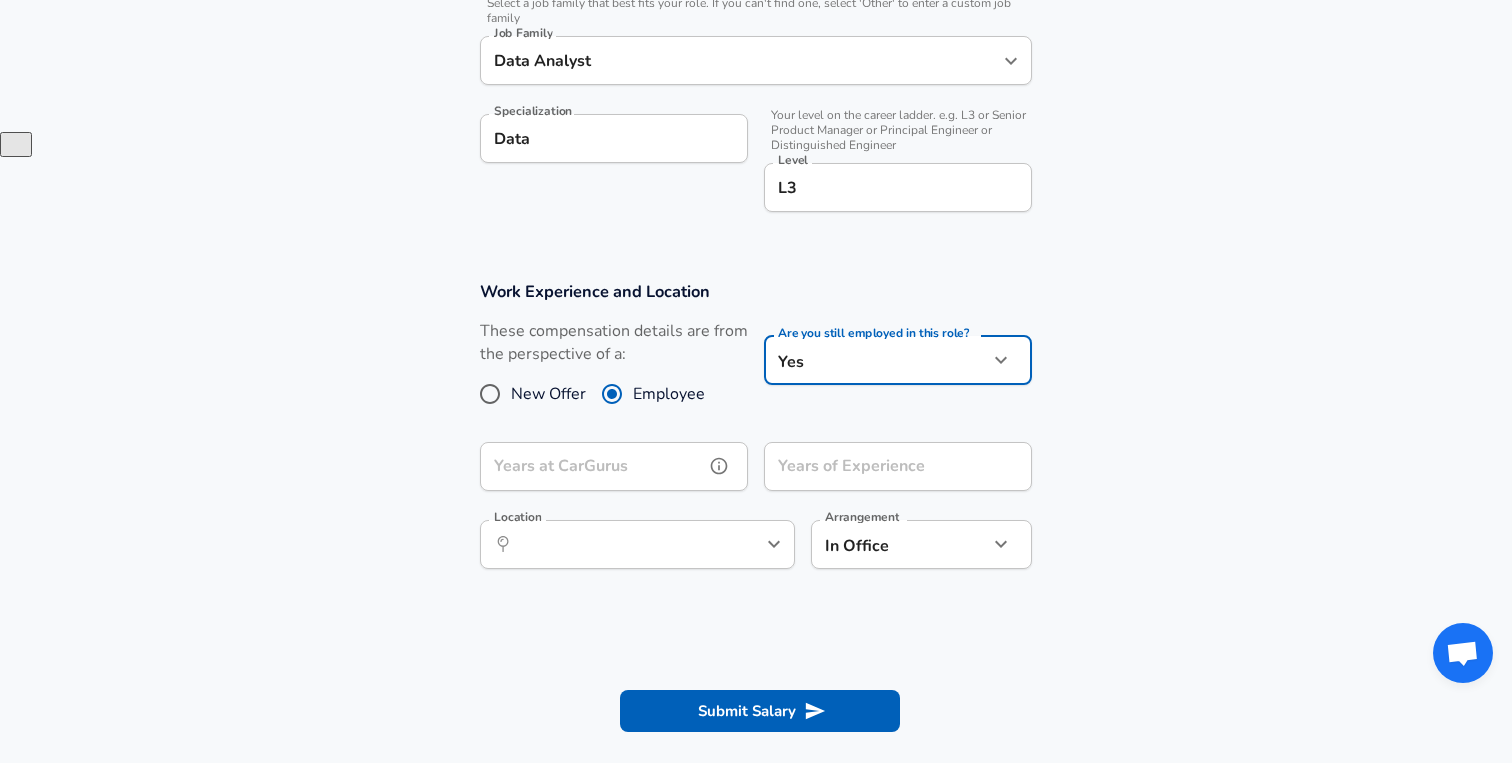click on "Years at CarGurus" at bounding box center (592, 466) 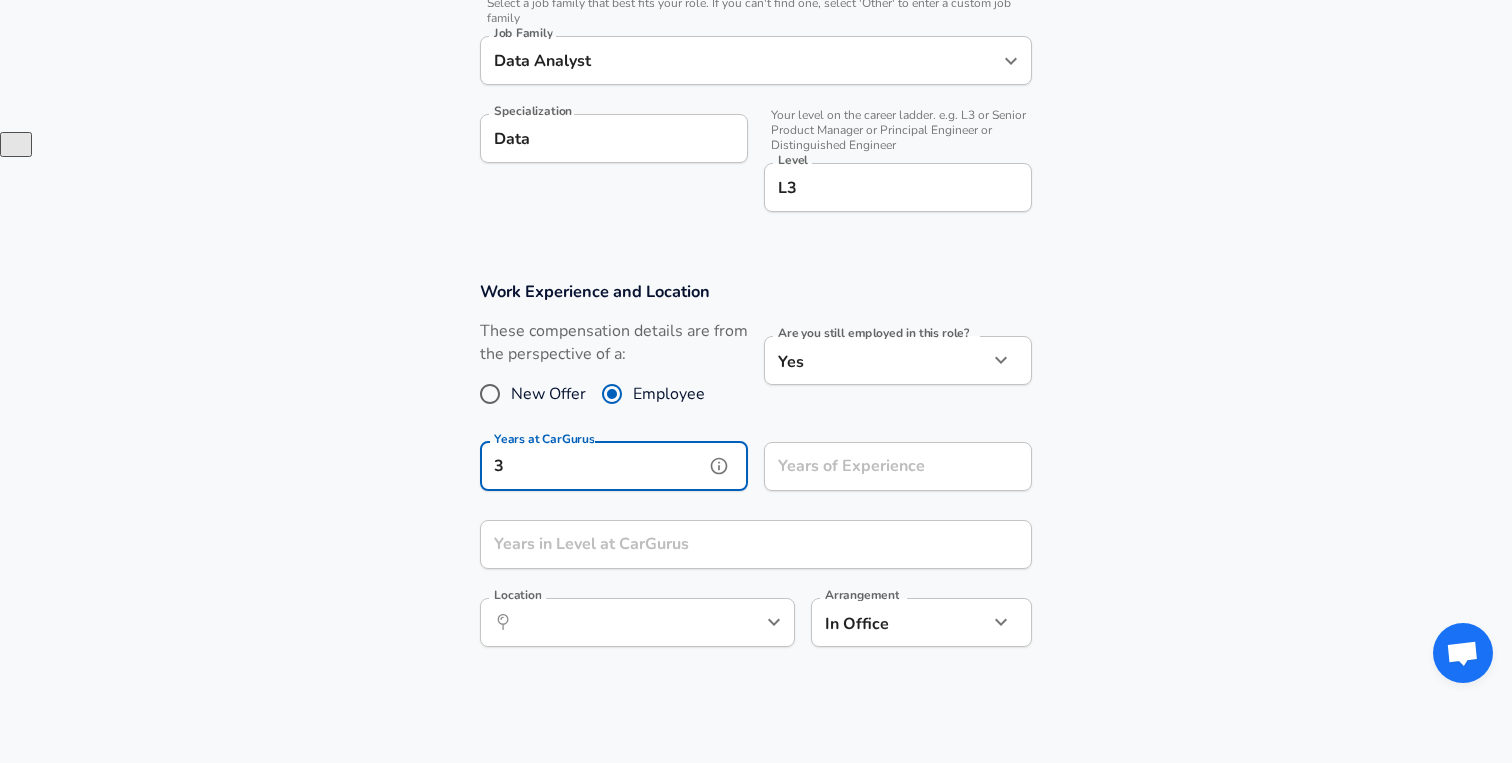 type on "3" 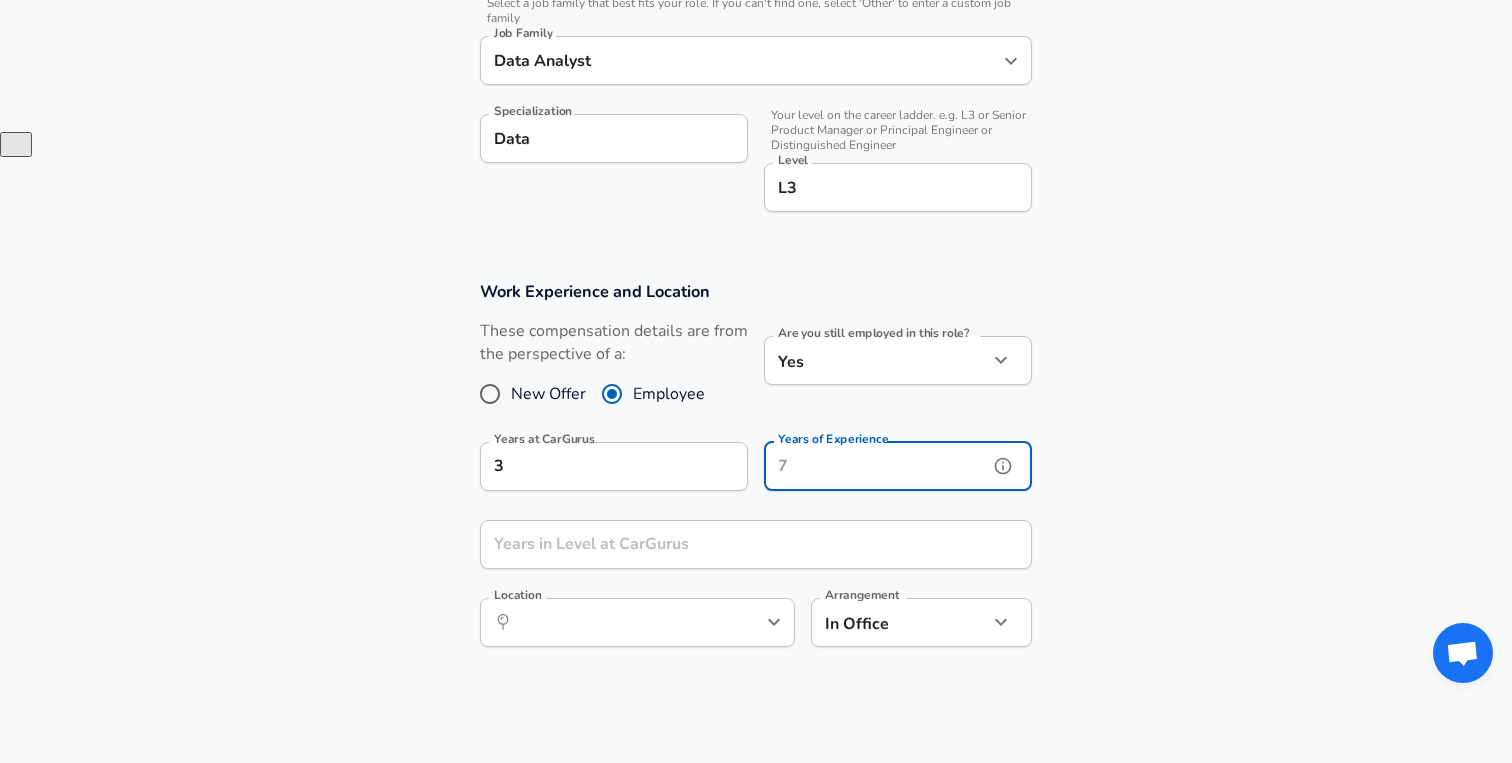 click on "Years of Experience" at bounding box center [876, 466] 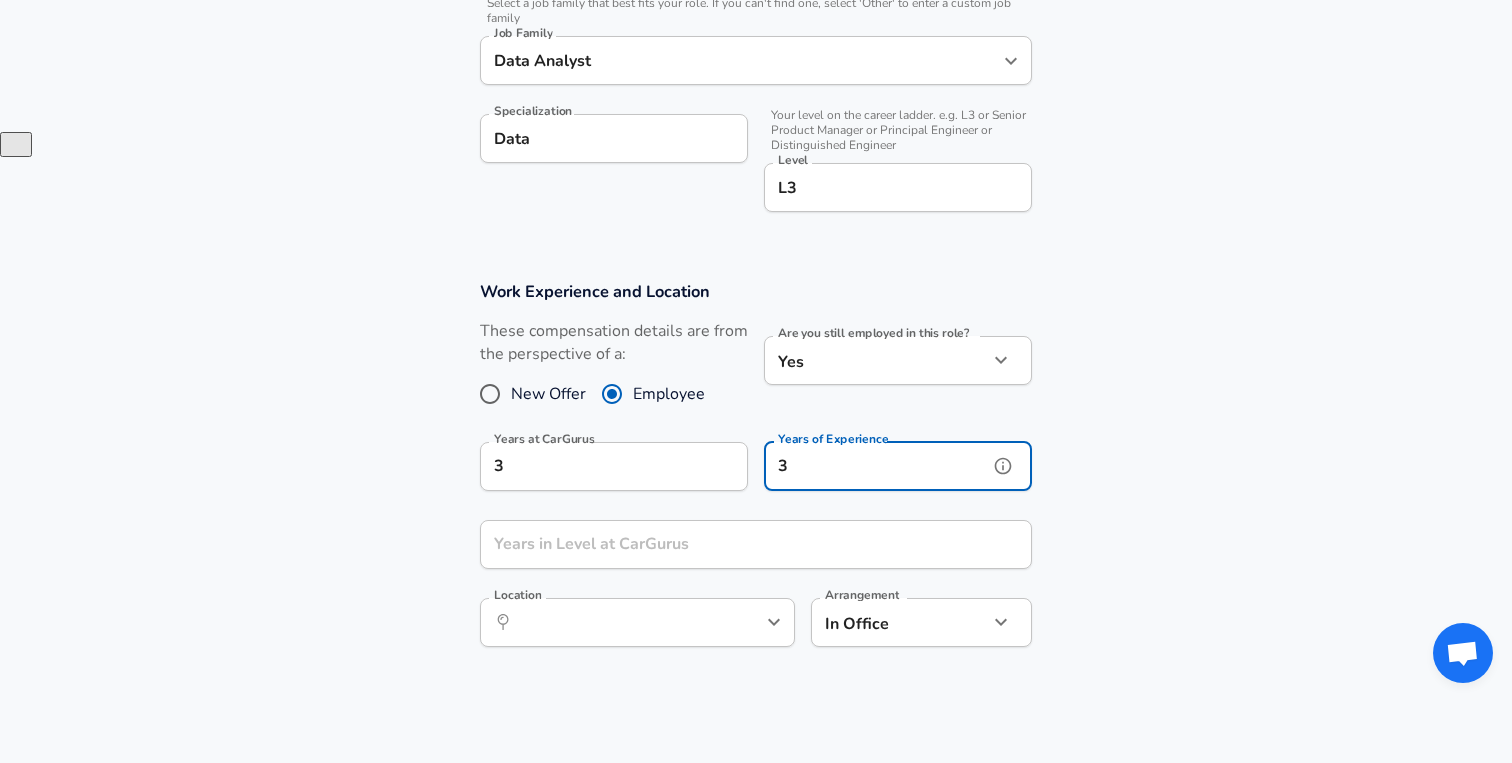 type on "3" 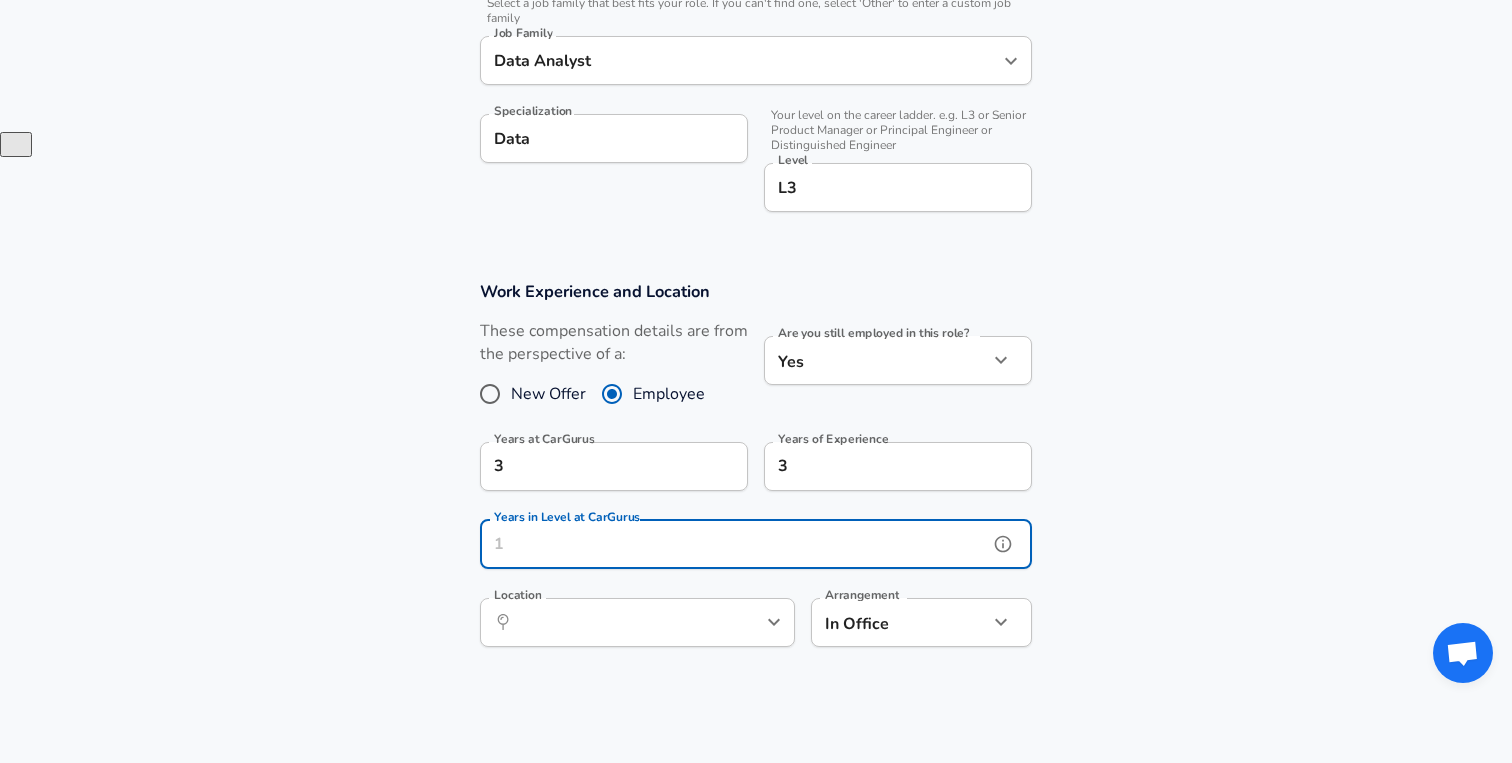 click on "Years in Level at CarGurus" at bounding box center (734, 544) 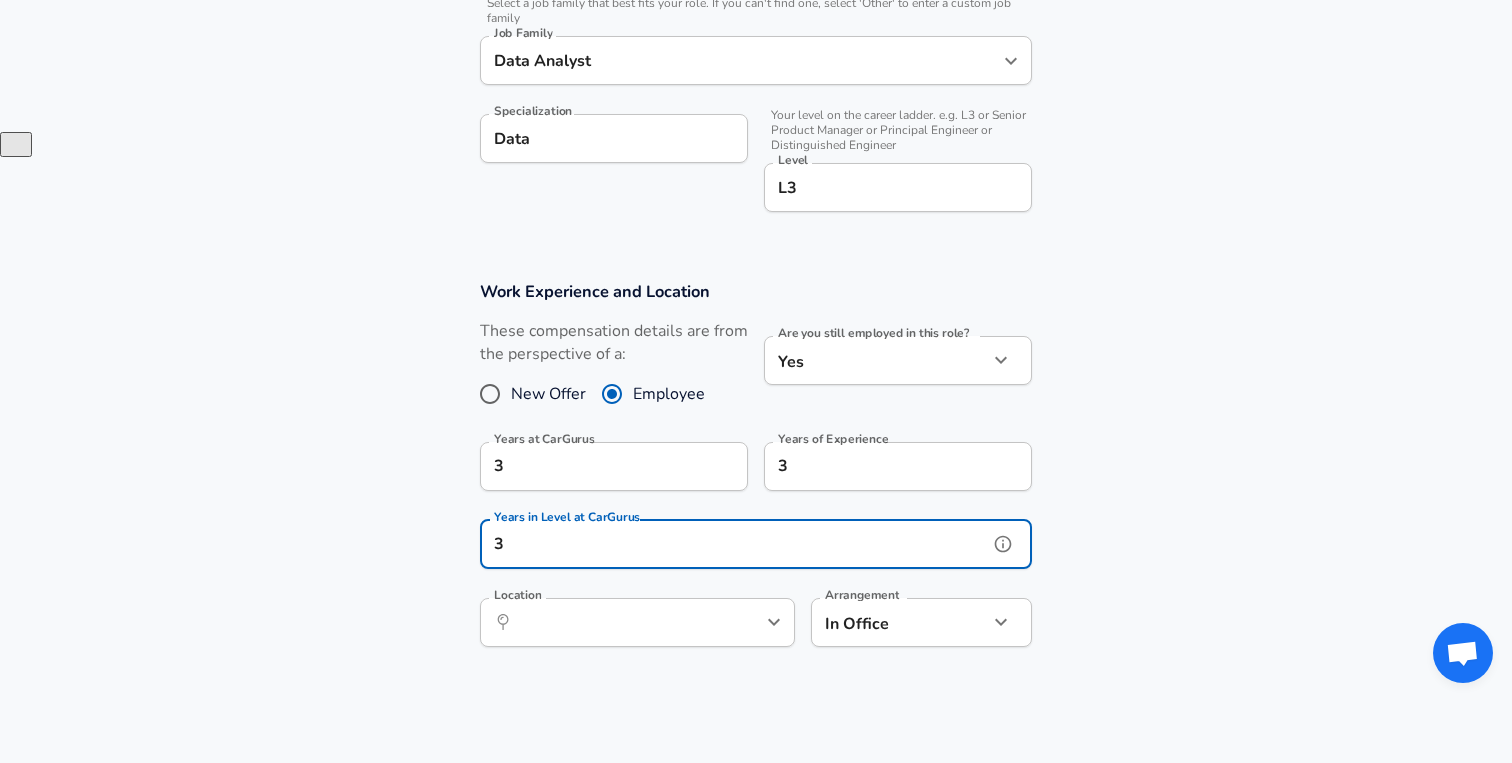type on "3" 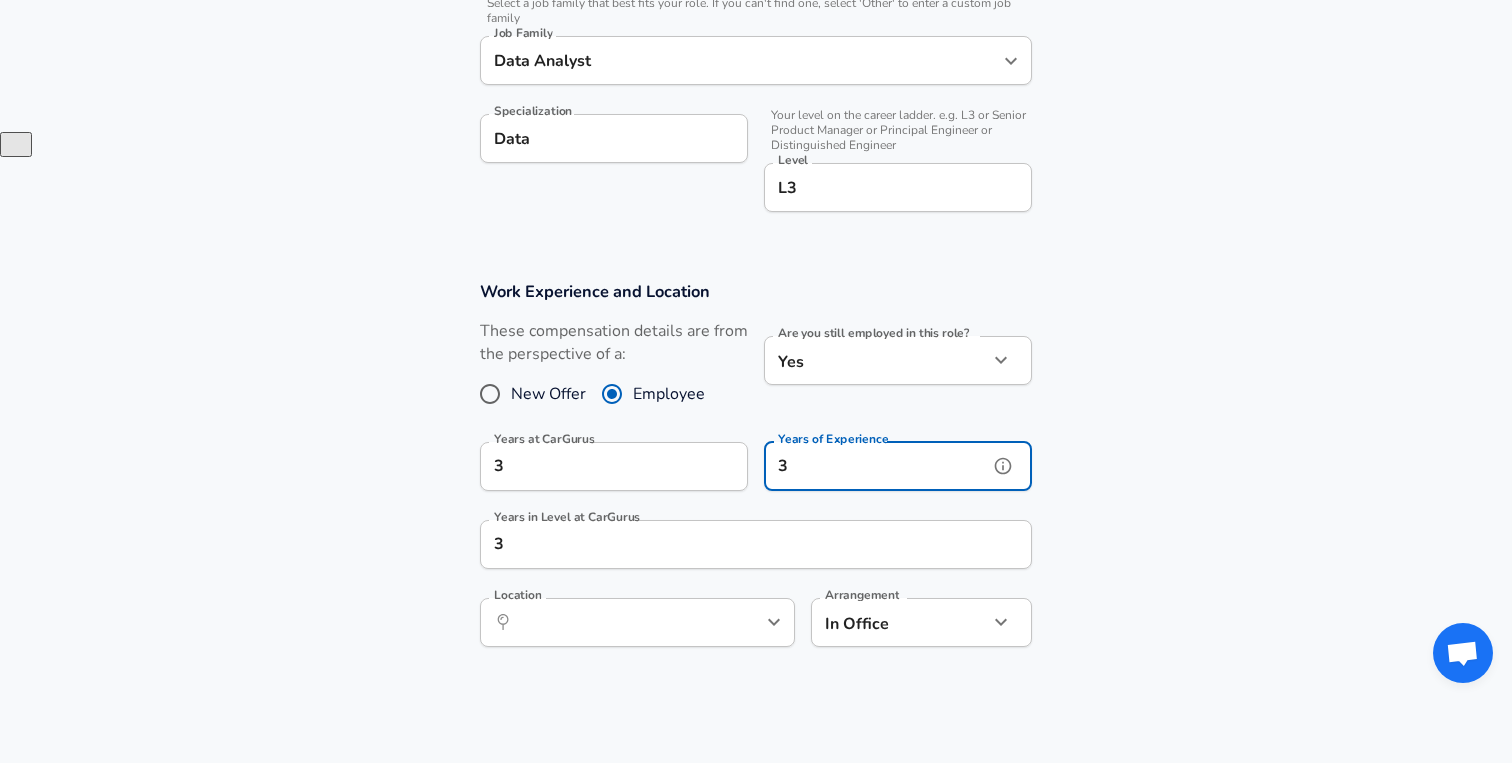 click on "3" at bounding box center [876, 466] 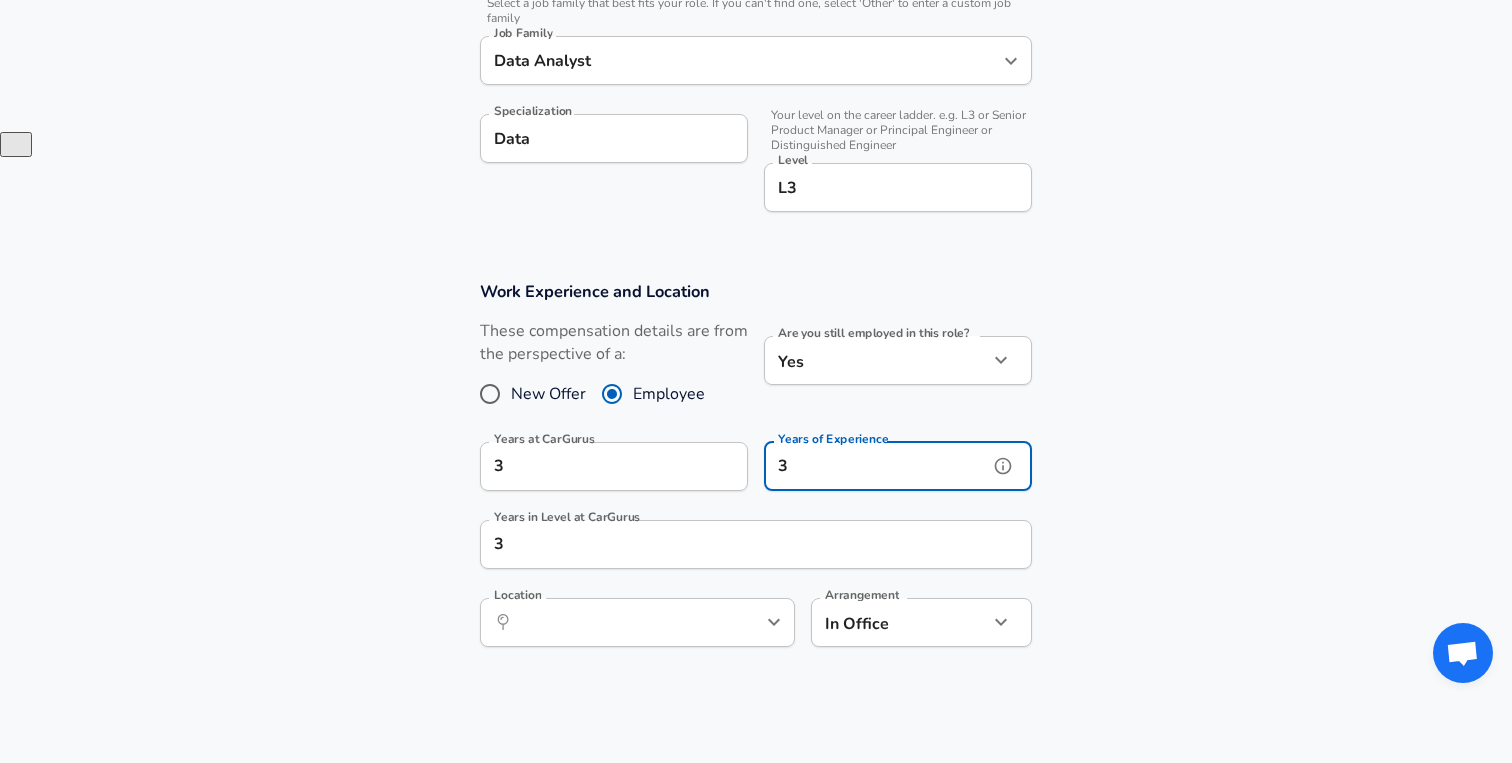click on "3" at bounding box center (876, 466) 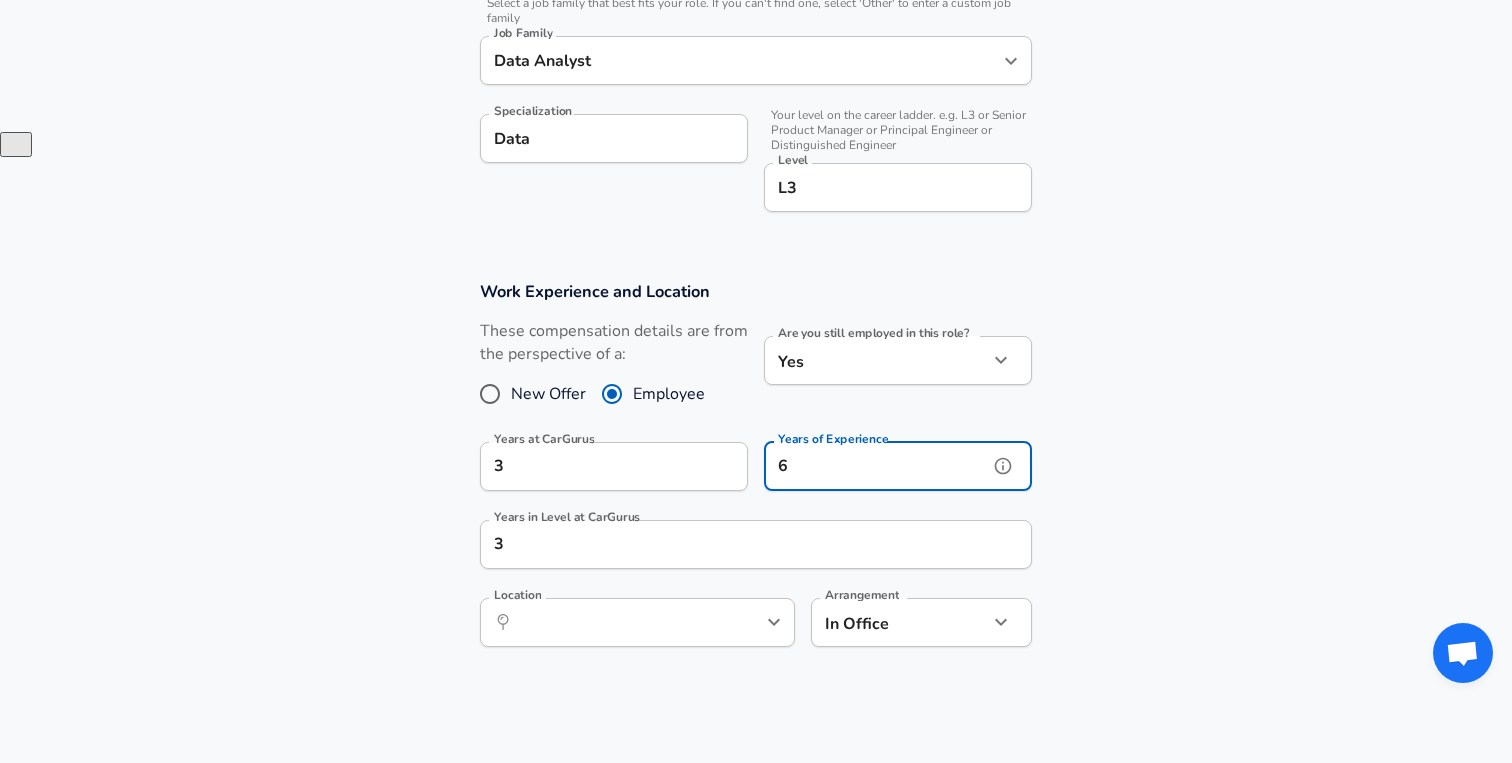 type on "6" 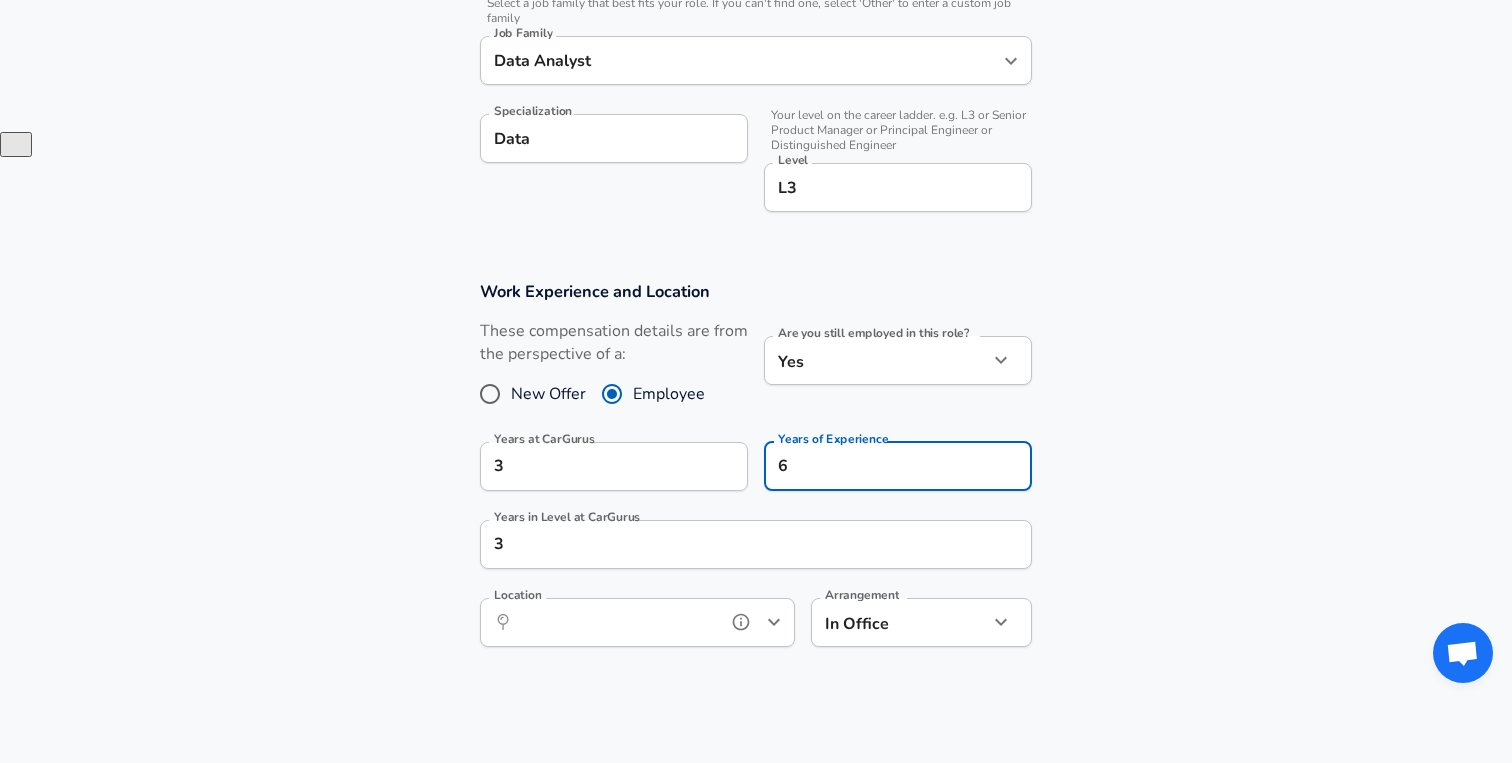 click on "Location" at bounding box center (615, 622) 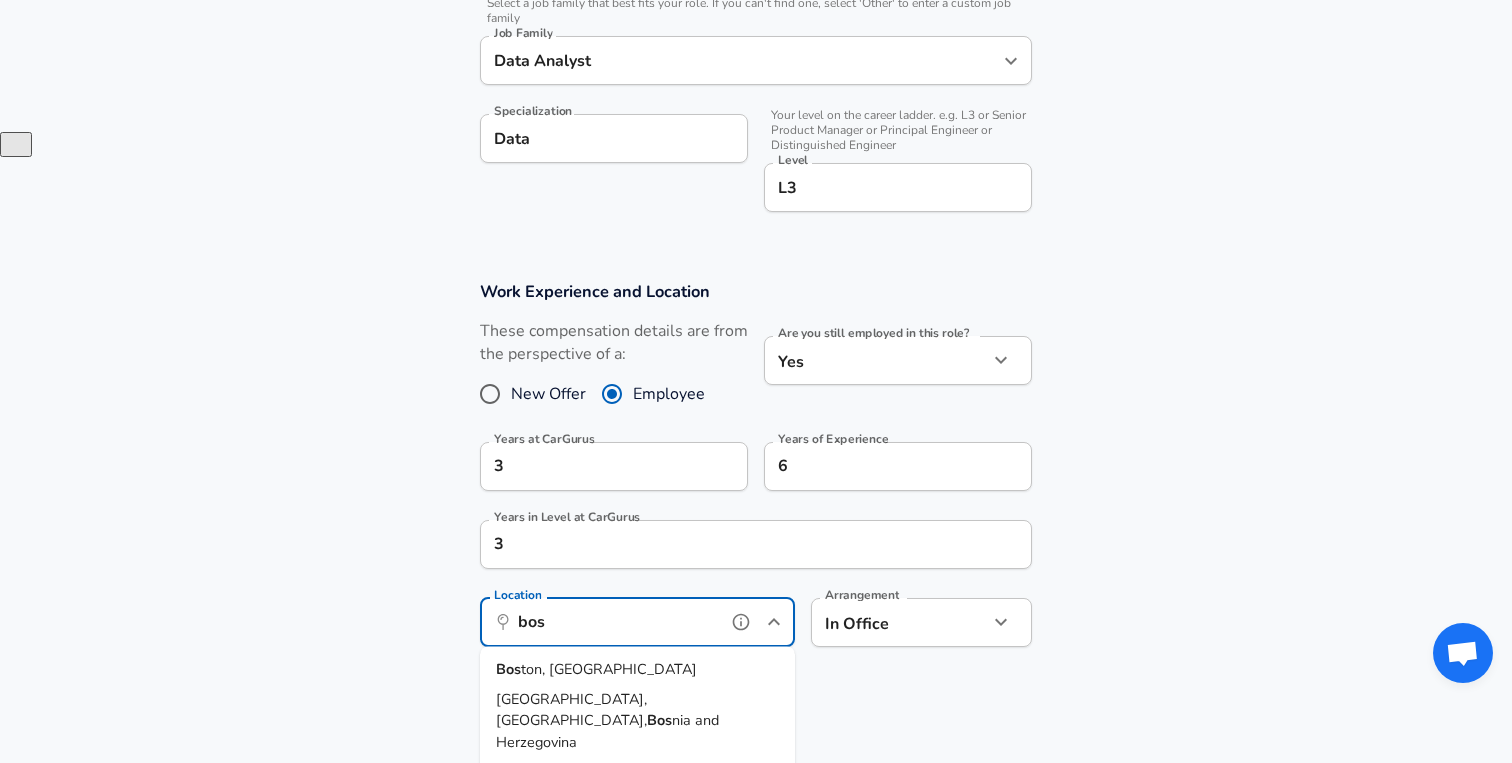 click on "Bos ton, [GEOGRAPHIC_DATA]" at bounding box center (637, 670) 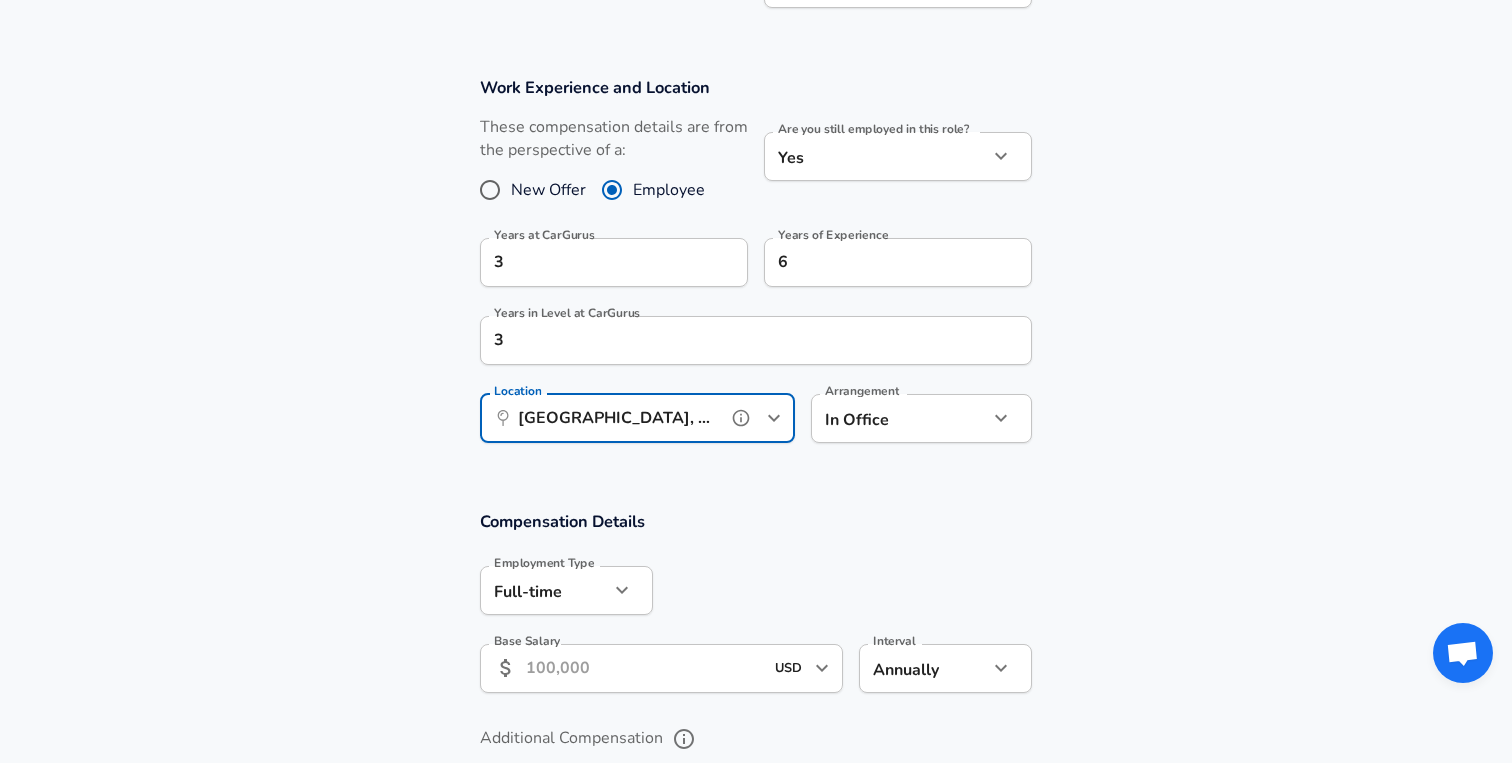 scroll, scrollTop: 1018, scrollLeft: 0, axis: vertical 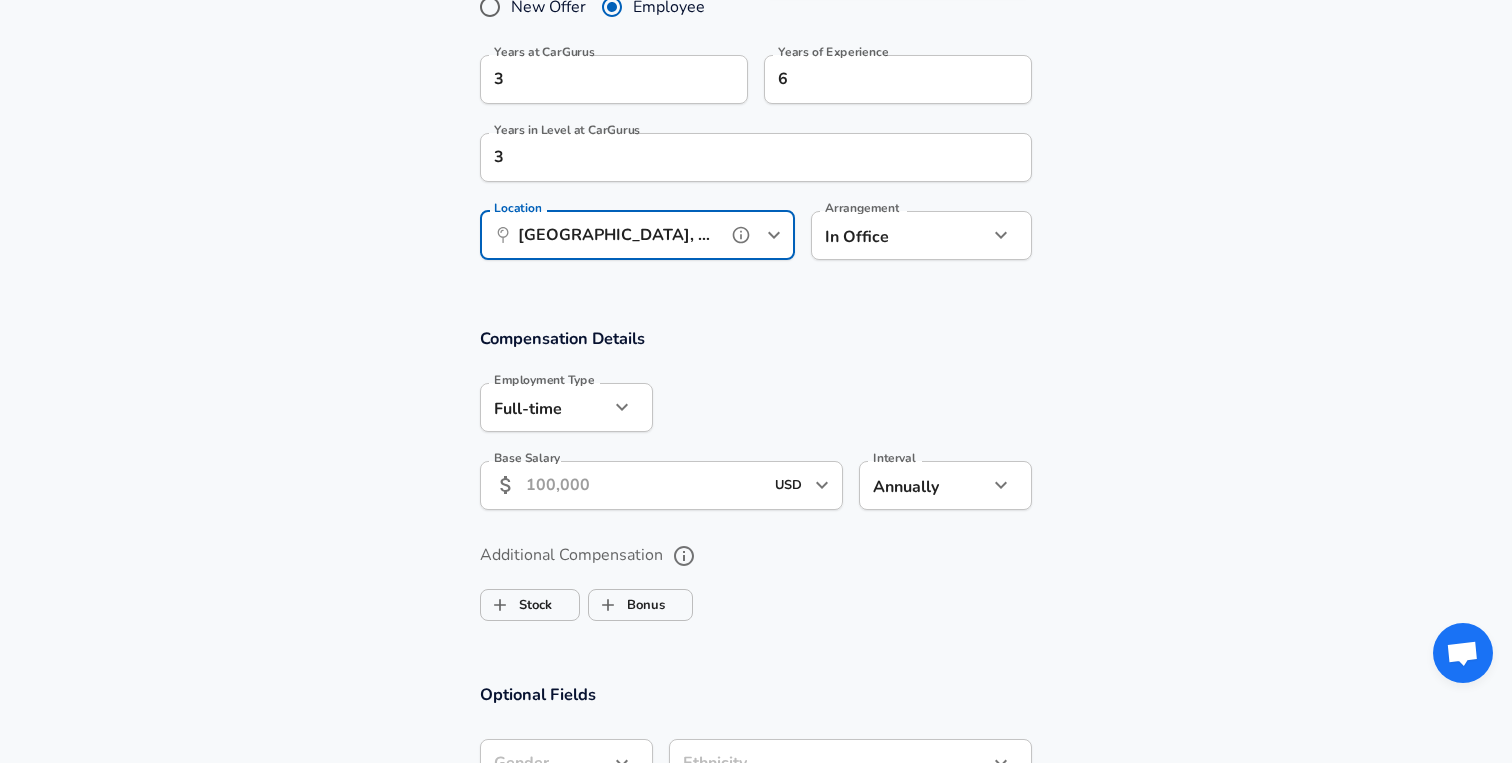 type on "[GEOGRAPHIC_DATA], [GEOGRAPHIC_DATA]" 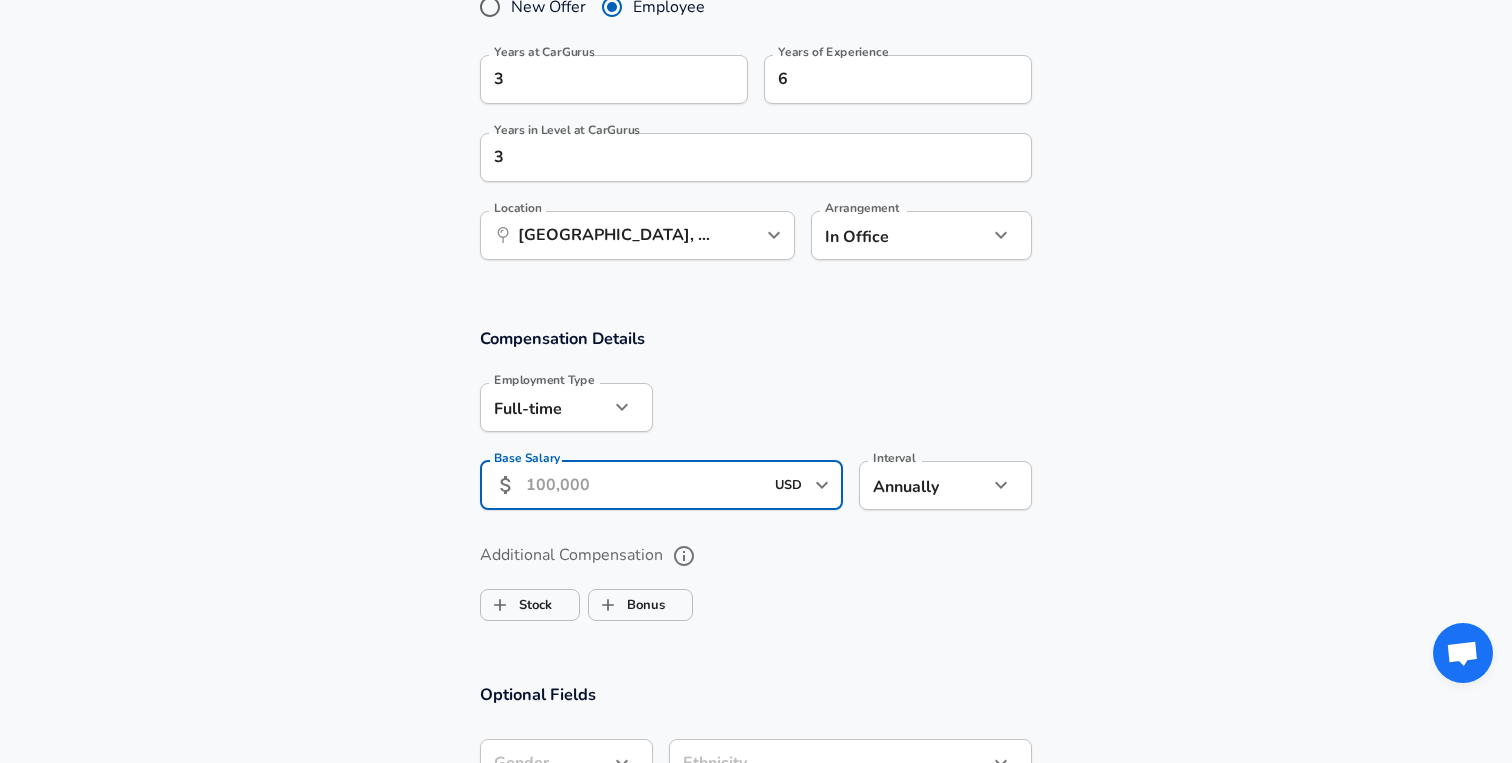 click on "Base Salary" at bounding box center (644, 485) 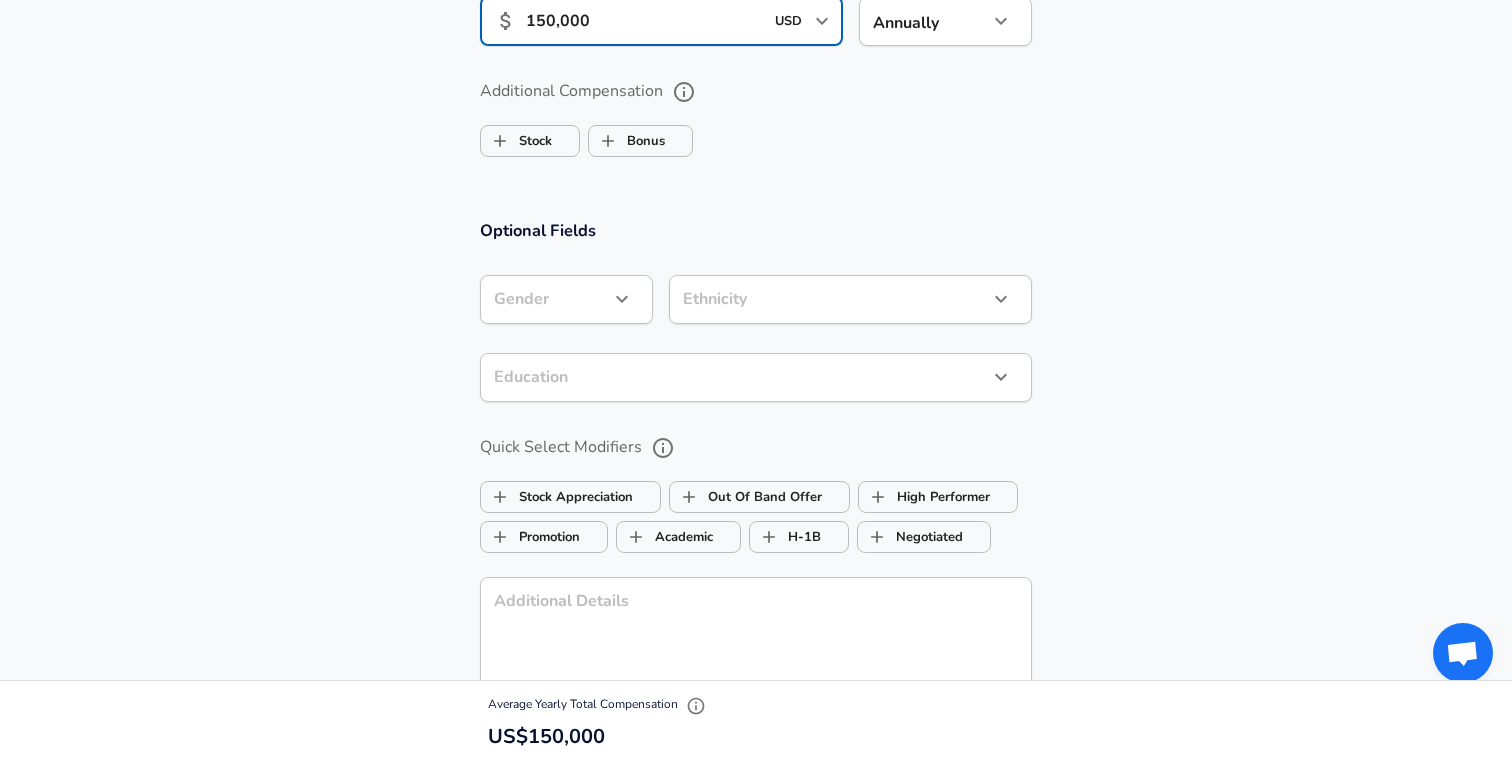 scroll, scrollTop: 1566, scrollLeft: 0, axis: vertical 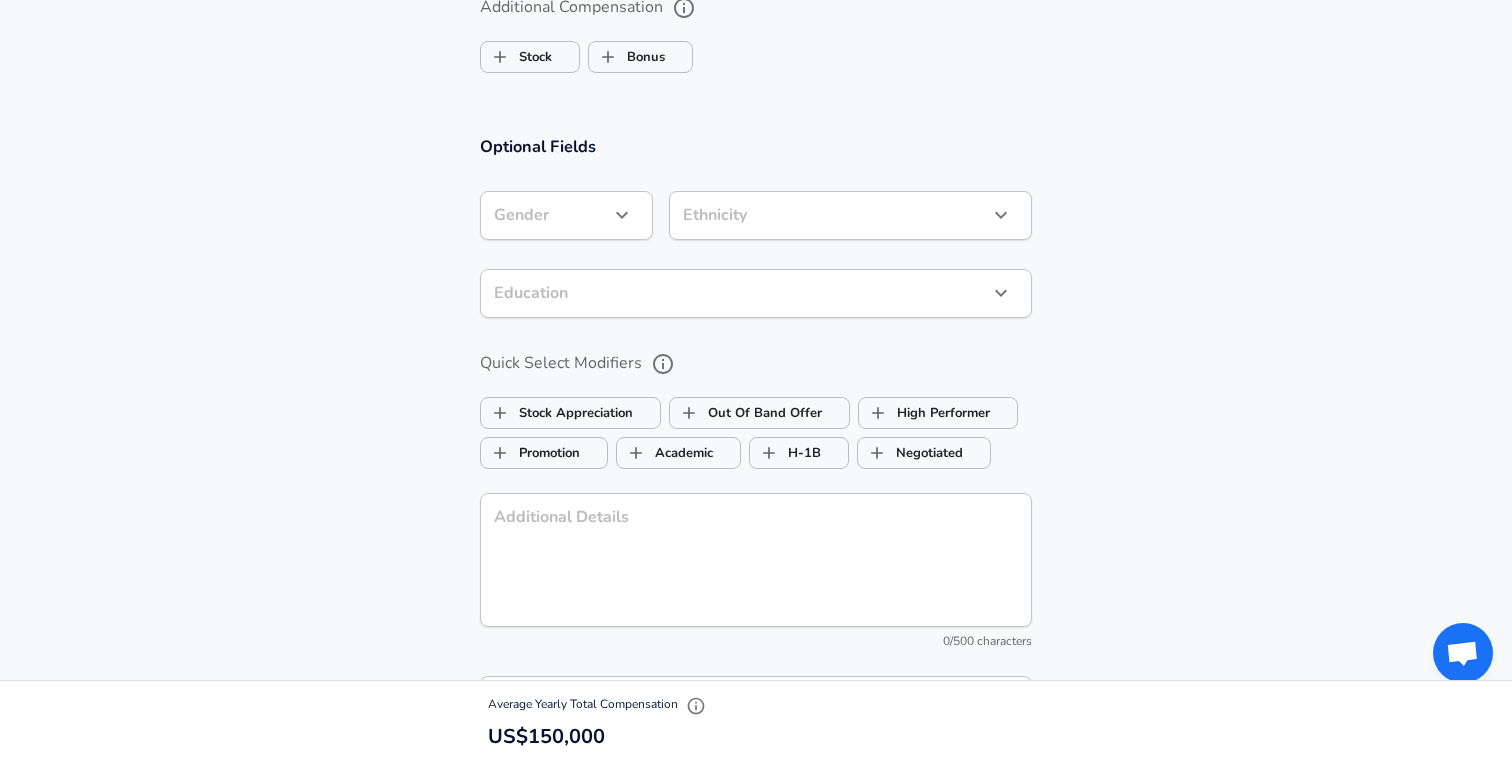type on "150,000" 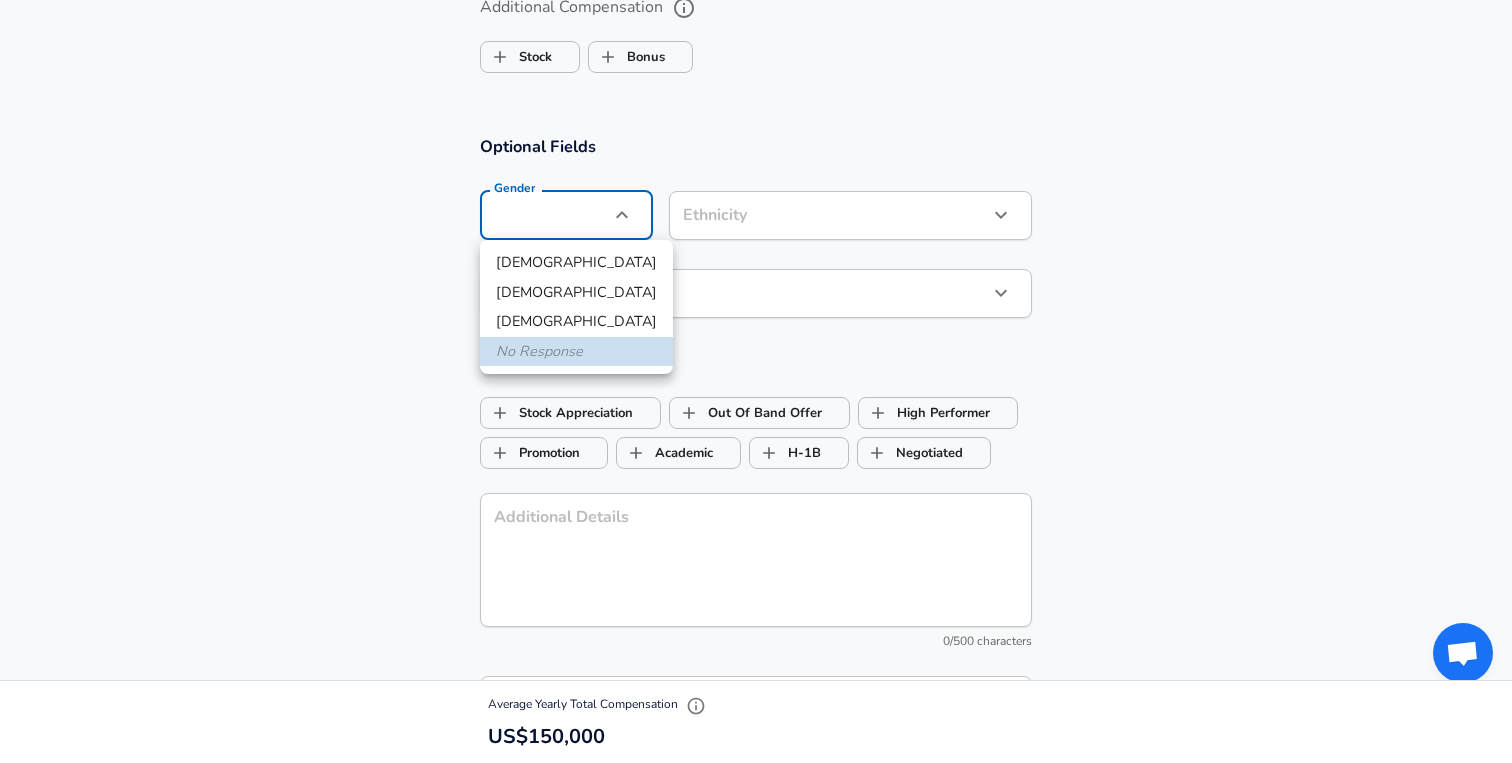 click on "[DEMOGRAPHIC_DATA]" at bounding box center [576, 293] 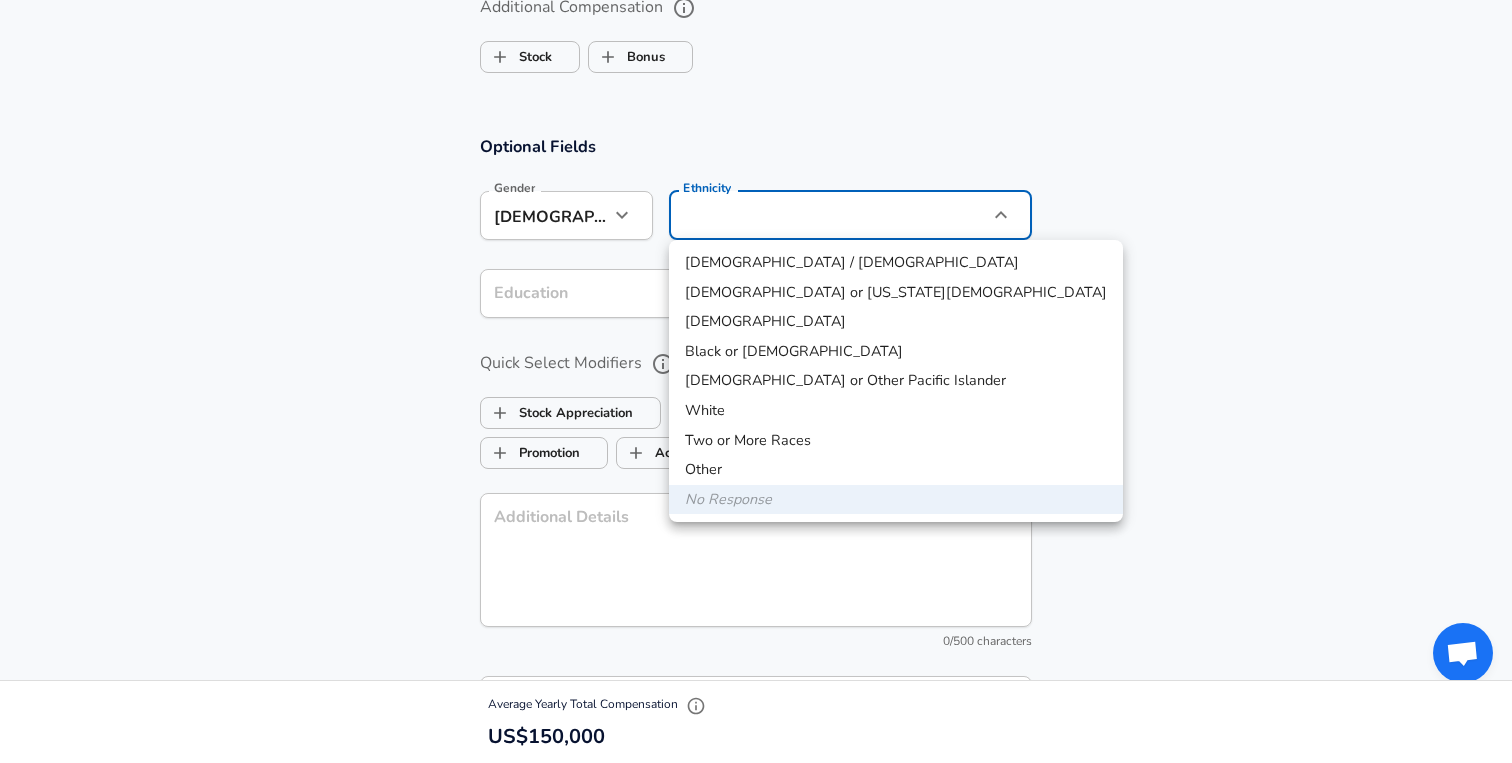 click on "Restart Add Your Salary Upload your offer letter   to verify your submission Enhance Privacy and Anonymity No Automatically hides specific fields until there are enough submissions to safely display the full details.   More Details Based on your submission and the data points that we have already collected, we will automatically hide and anonymize specific fields if there aren't enough data points to remain sufficiently anonymous. Company & Title Information   Enter the company you received your offer from Company CarGurus Company   Select the title that closest resembles your official title. This should be similar to the title that was present on your offer letter. Title Data Engineer Title   Select a job family that best fits your role. If you can't find one, select 'Other' to enter a custom job family Job Family Data Analyst Job Family Specialization Data Specialization   Your level on the career ladder. e.g. L3 or Senior Product Manager or Principal Engineer or Distinguished Engineer Level L3 Level Yes 3" at bounding box center [756, -1185] 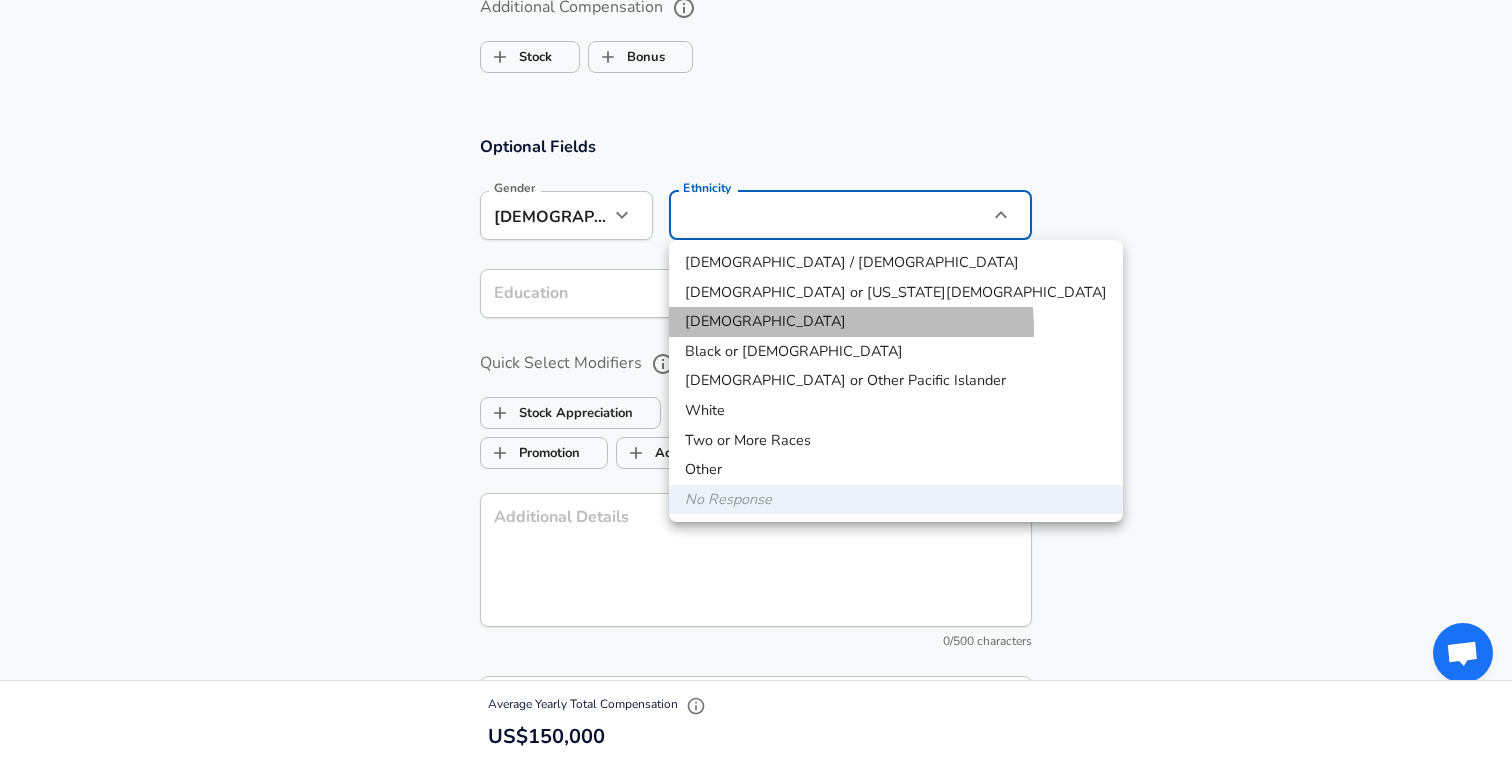 click on "[DEMOGRAPHIC_DATA]" at bounding box center [896, 322] 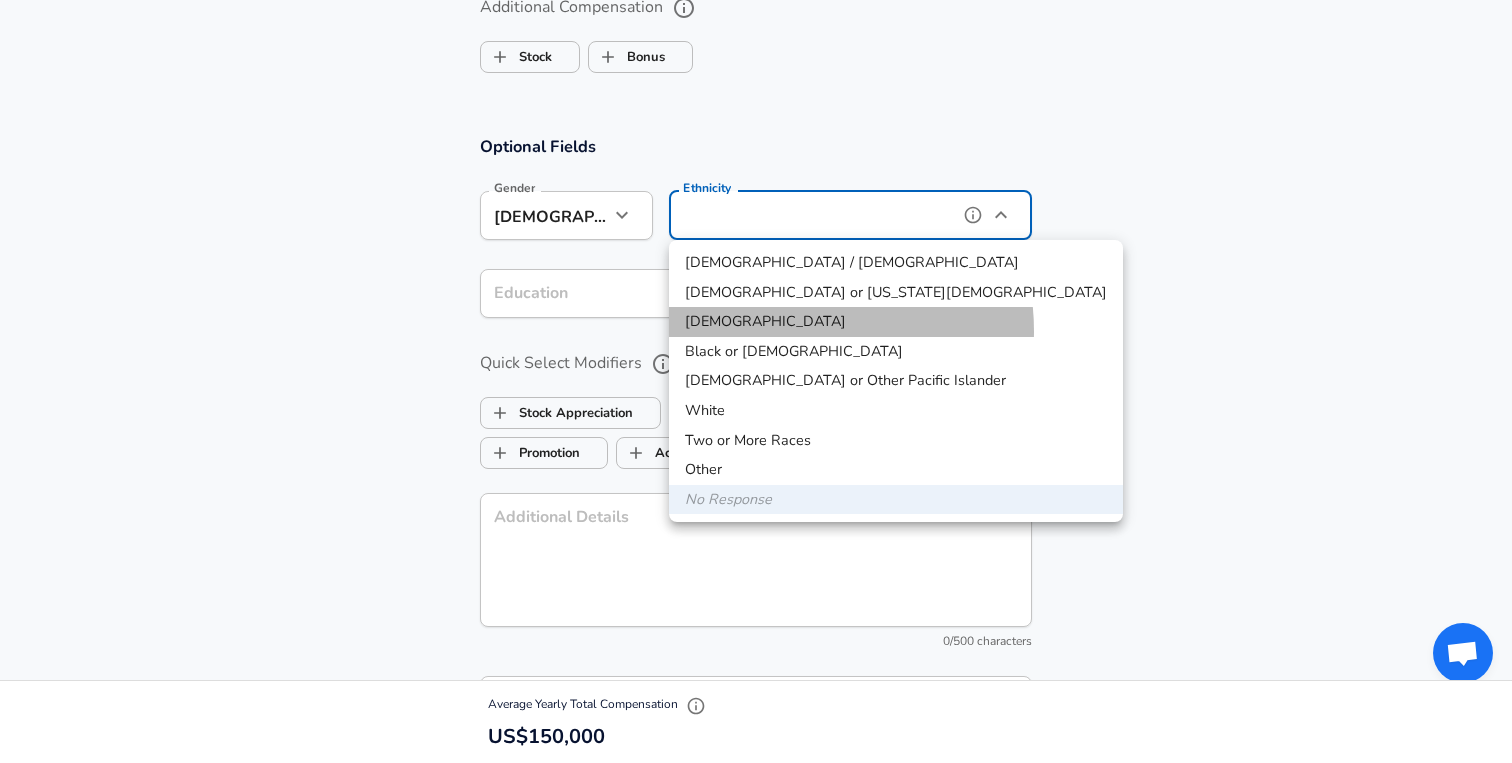 type on "[DEMOGRAPHIC_DATA]" 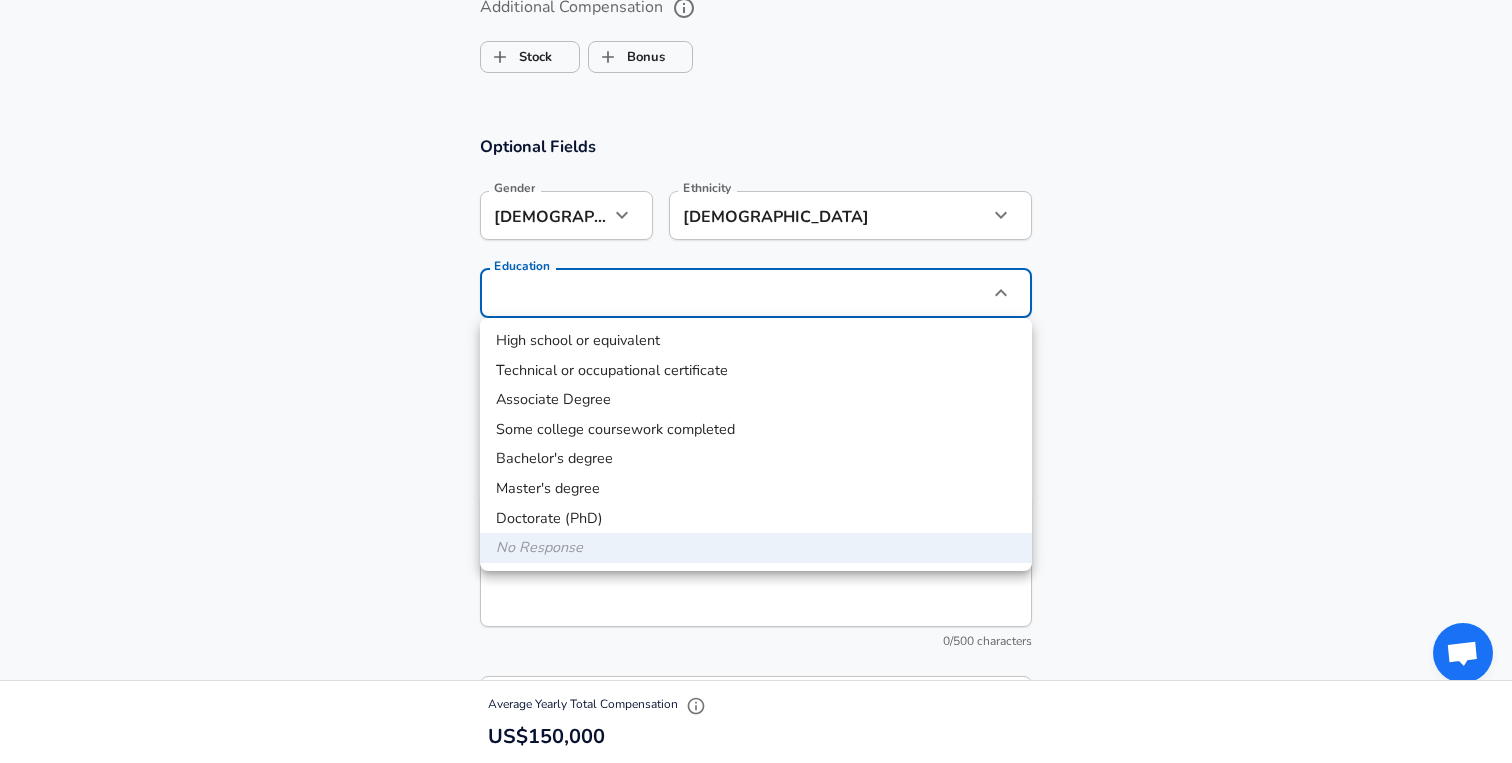 click on "Restart Add Your Salary Upload your offer letter   to verify your submission Enhance Privacy and Anonymity No Automatically hides specific fields until there are enough submissions to safely display the full details.   More Details Based on your submission and the data points that we have already collected, we will automatically hide and anonymize specific fields if there aren't enough data points to remain sufficiently anonymous. Company & Title Information   Enter the company you received your offer from Company CarGurus Company   Select the title that closest resembles your official title. This should be similar to the title that was present on your offer letter. Title Data Engineer Title   Select a job family that best fits your role. If you can't find one, select 'Other' to enter a custom job family Job Family Data Analyst Job Family Specialization Data Specialization   Your level on the career ladder. e.g. L3 or Senior Product Manager or Principal Engineer or Distinguished Engineer Level L3 Level Yes 3" at bounding box center (756, -1185) 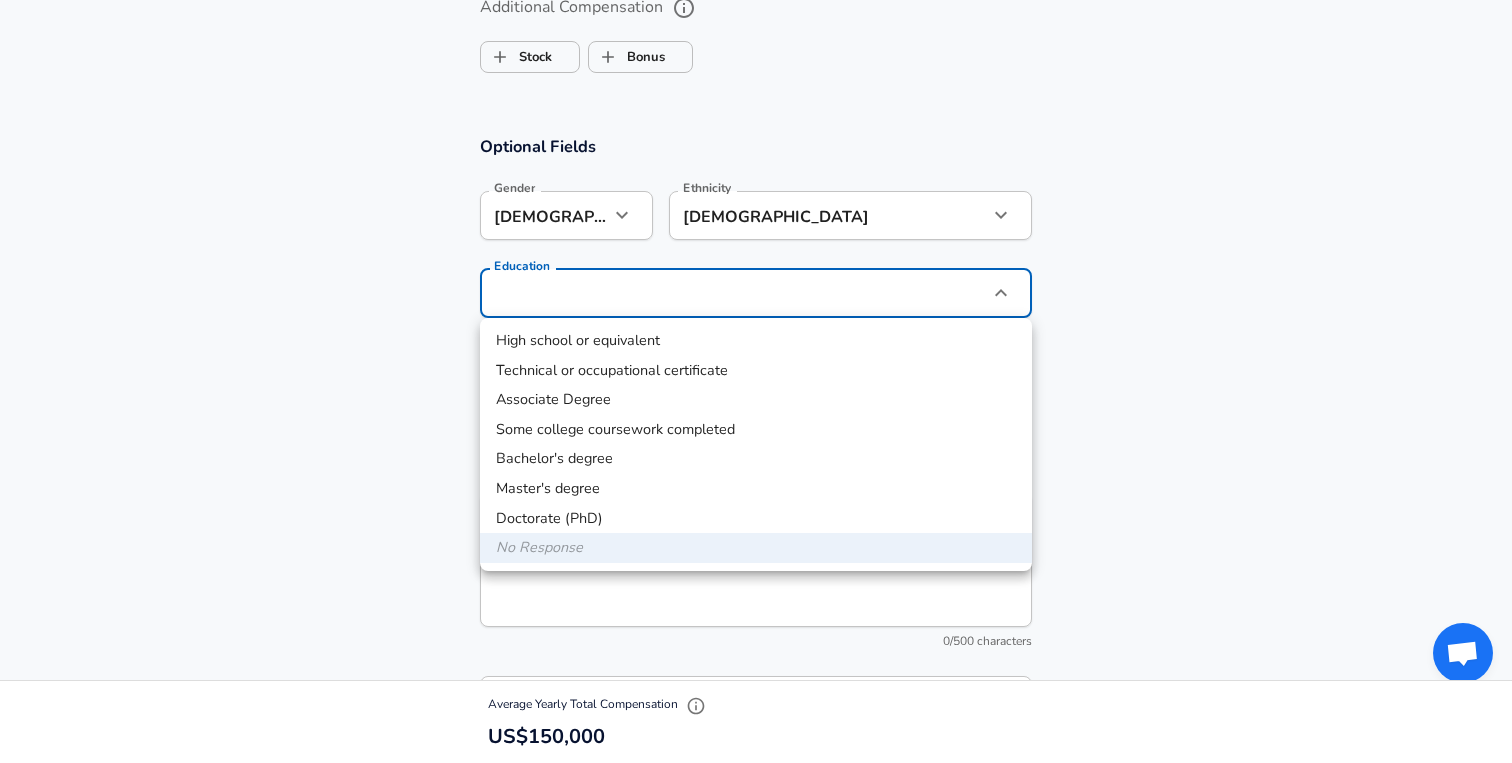 drag, startPoint x: 740, startPoint y: 504, endPoint x: 736, endPoint y: 484, distance: 20.396078 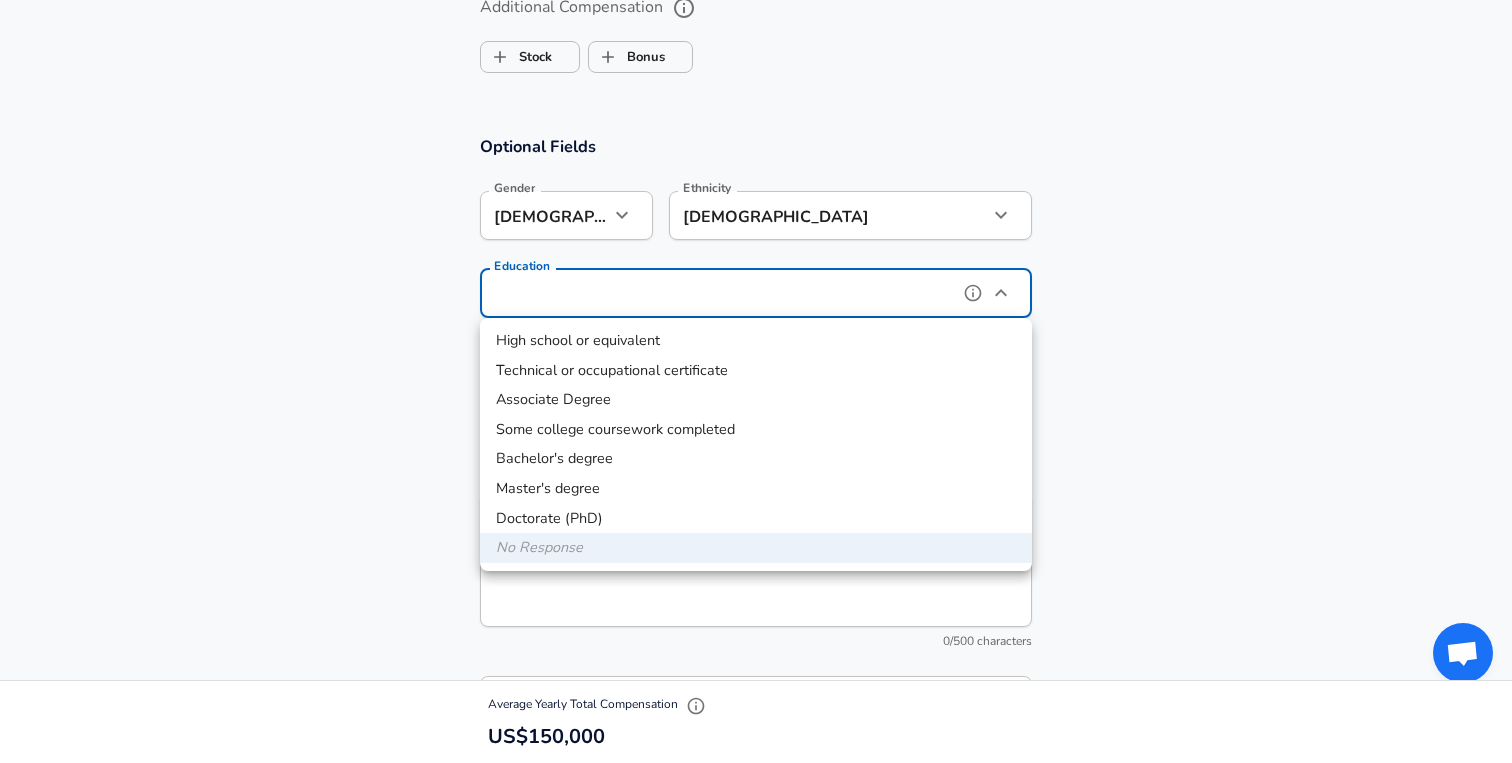 type on "Masters degree" 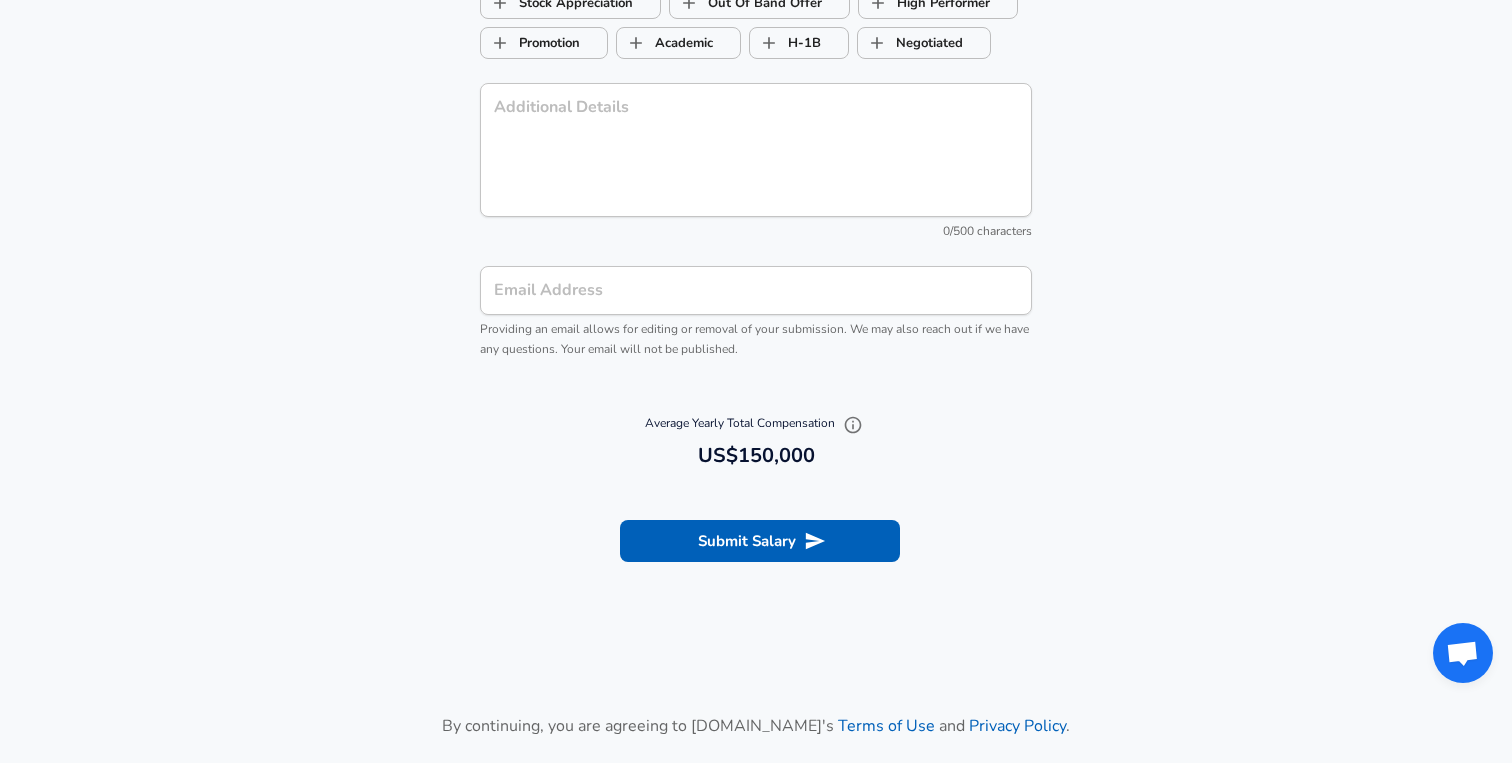 scroll, scrollTop: 2219, scrollLeft: 0, axis: vertical 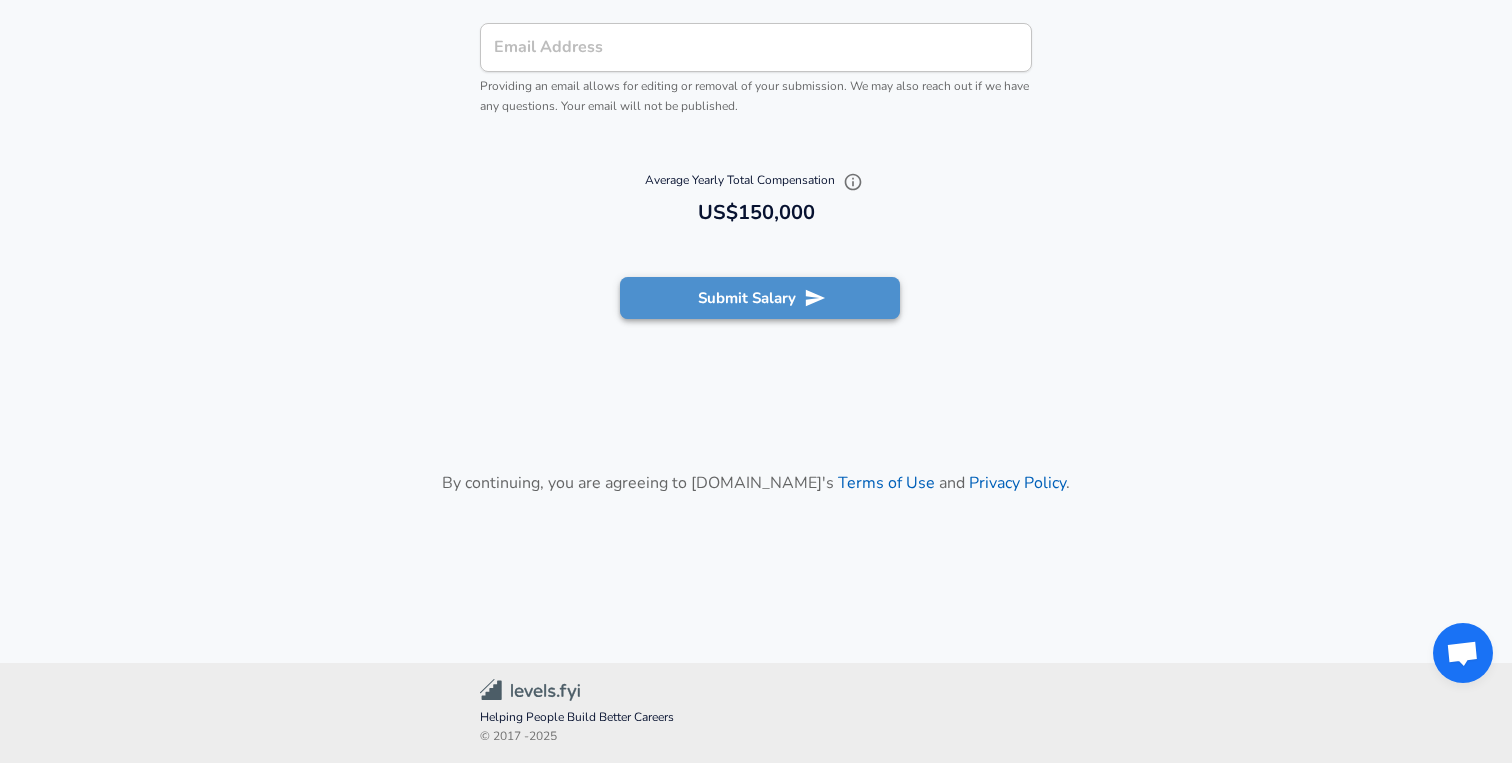 click on "Submit Salary" at bounding box center [760, 298] 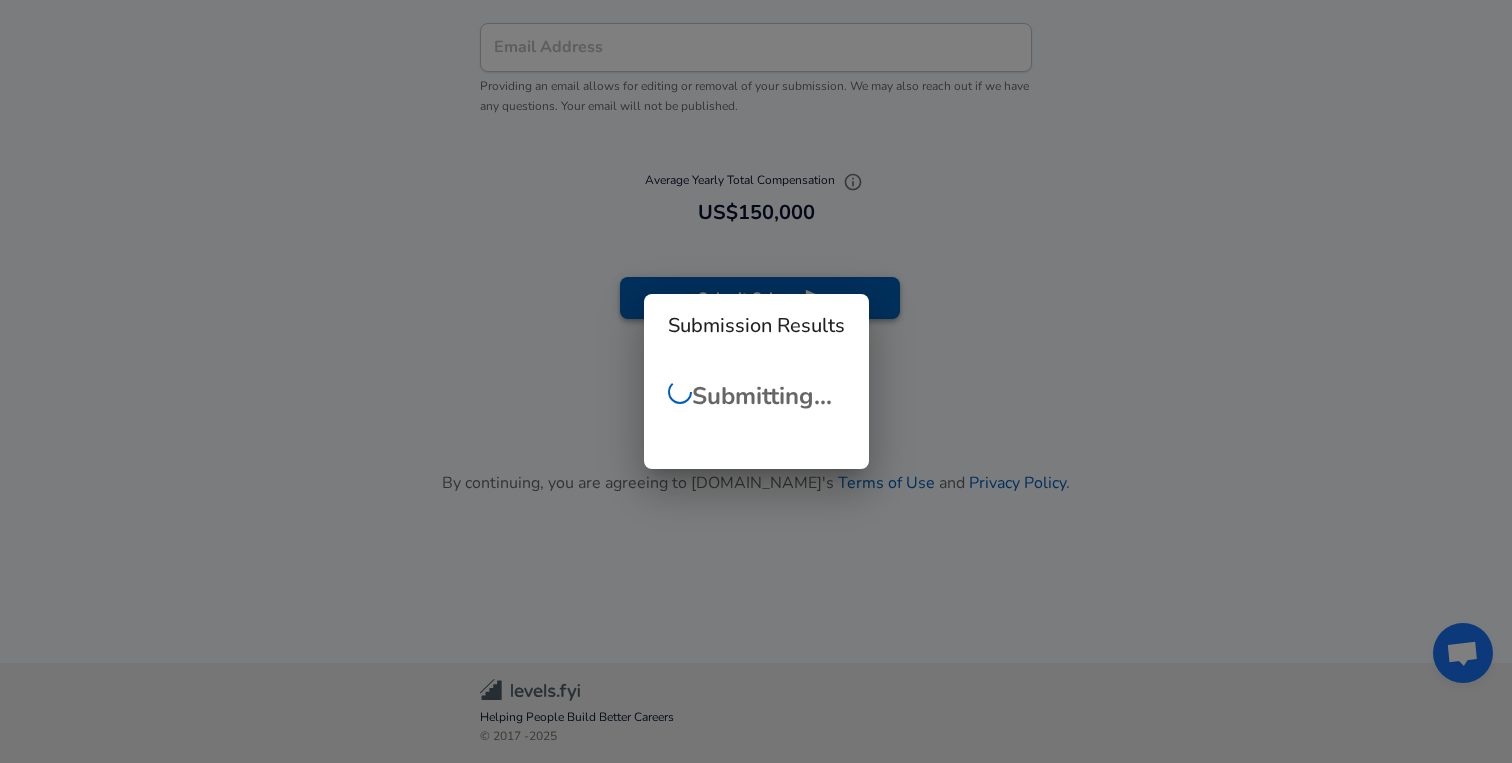 type 